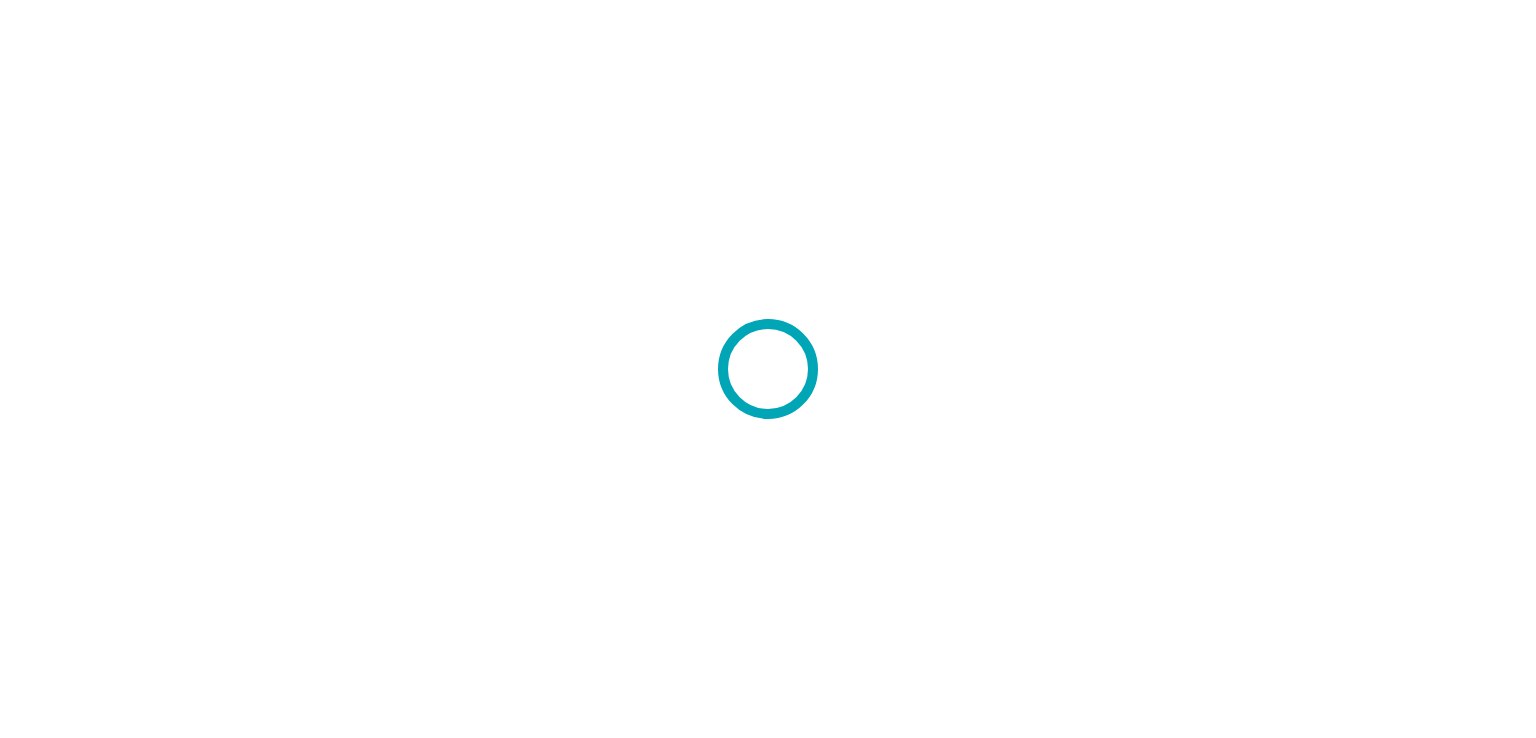 scroll, scrollTop: 0, scrollLeft: 0, axis: both 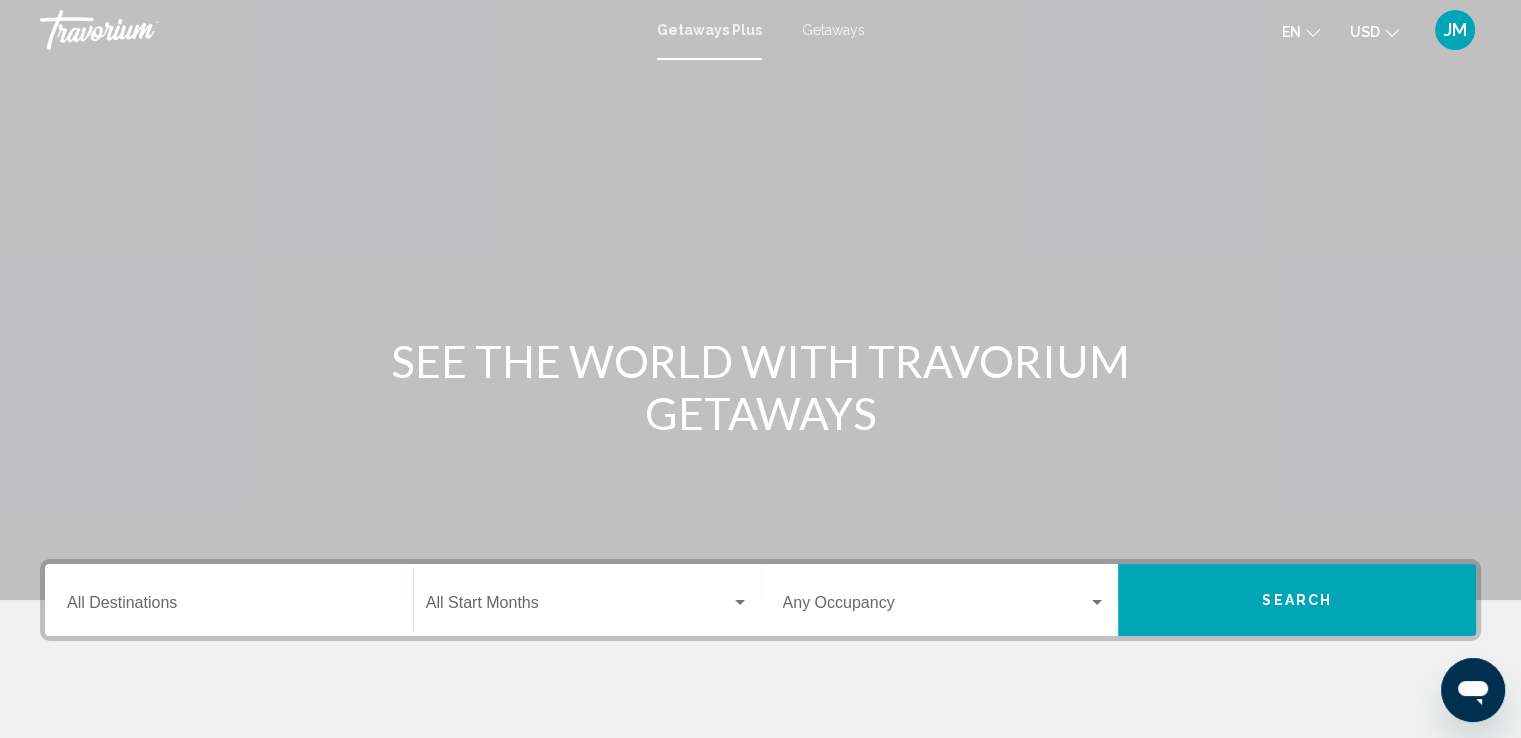 click on "Getaways" at bounding box center (833, 30) 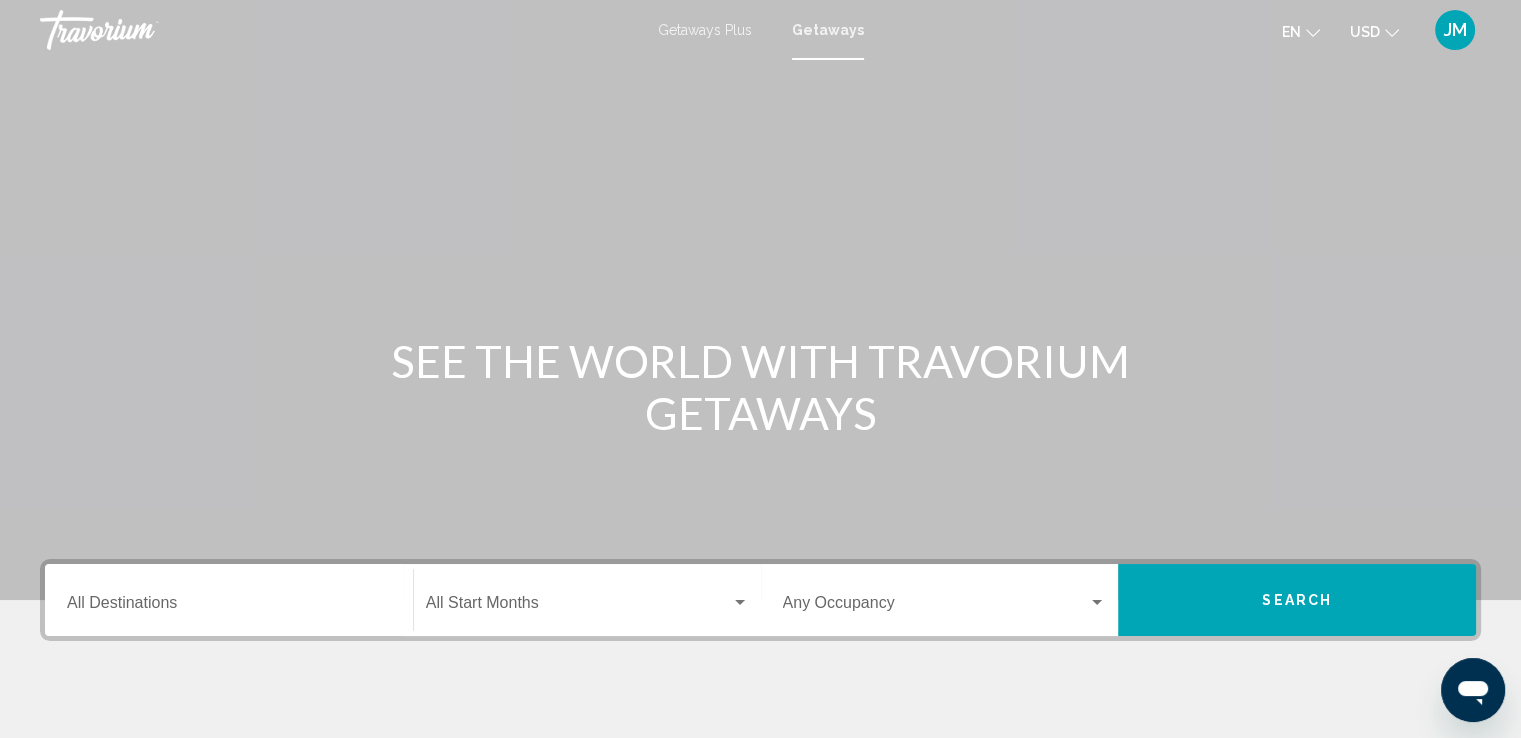 click on "Destination All Destinations" at bounding box center (229, 600) 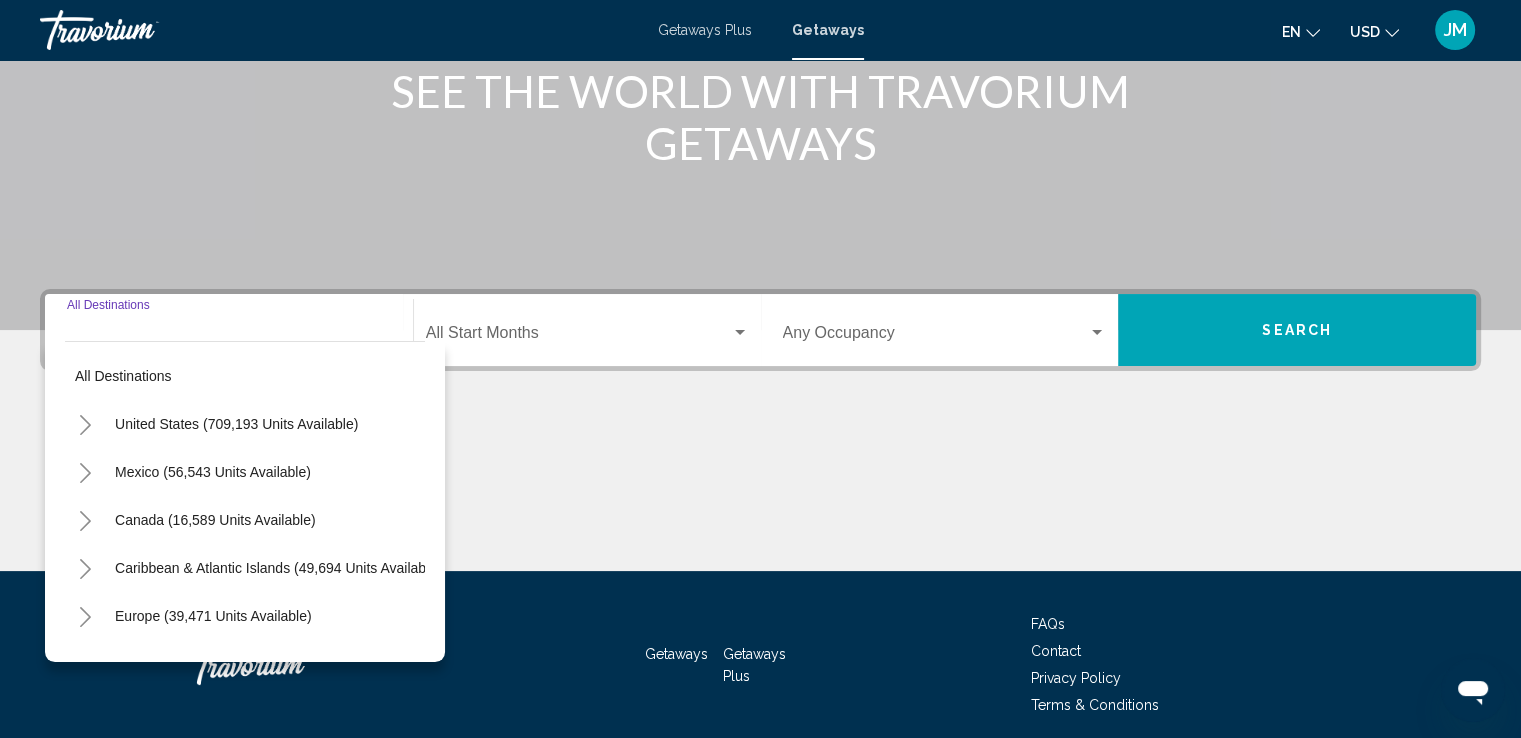 scroll, scrollTop: 348, scrollLeft: 0, axis: vertical 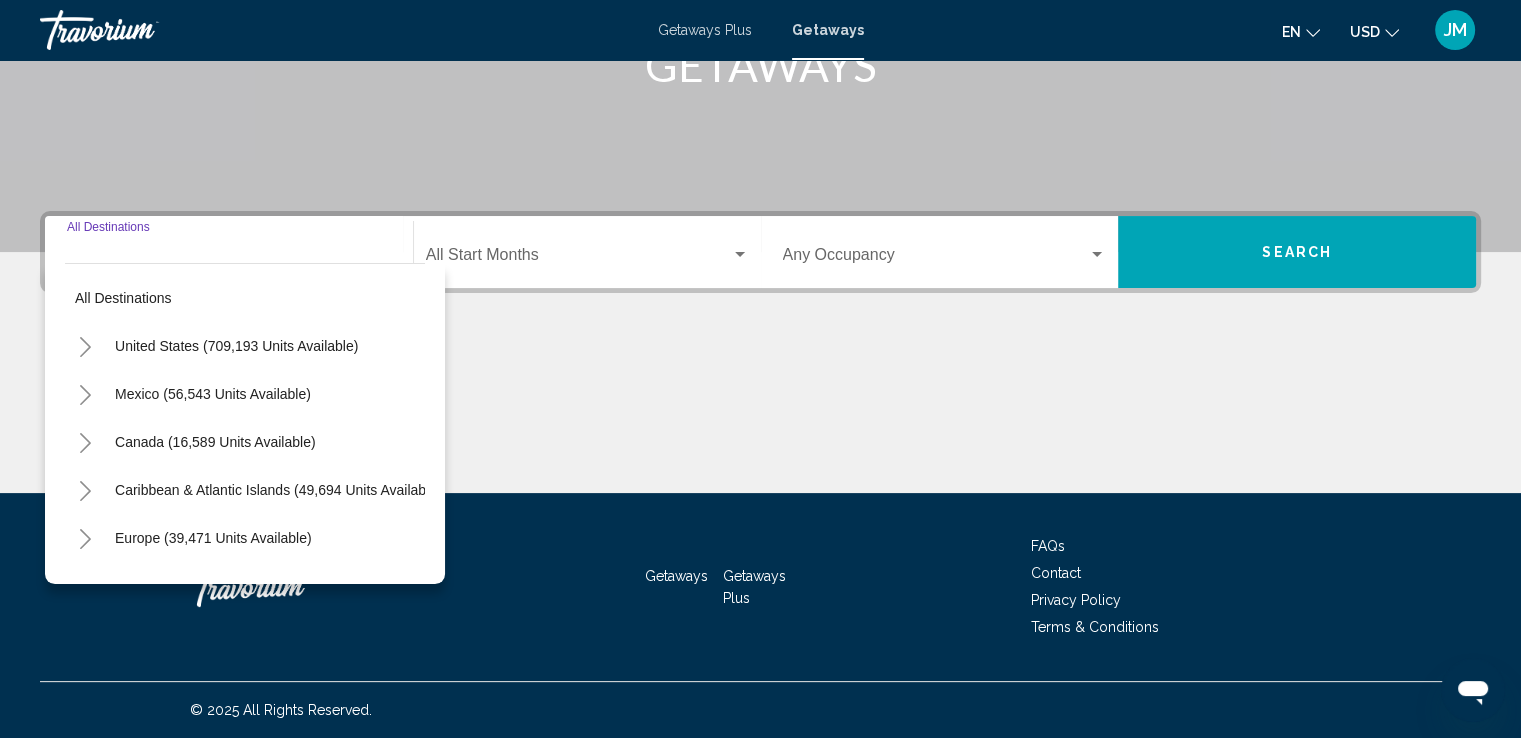 click 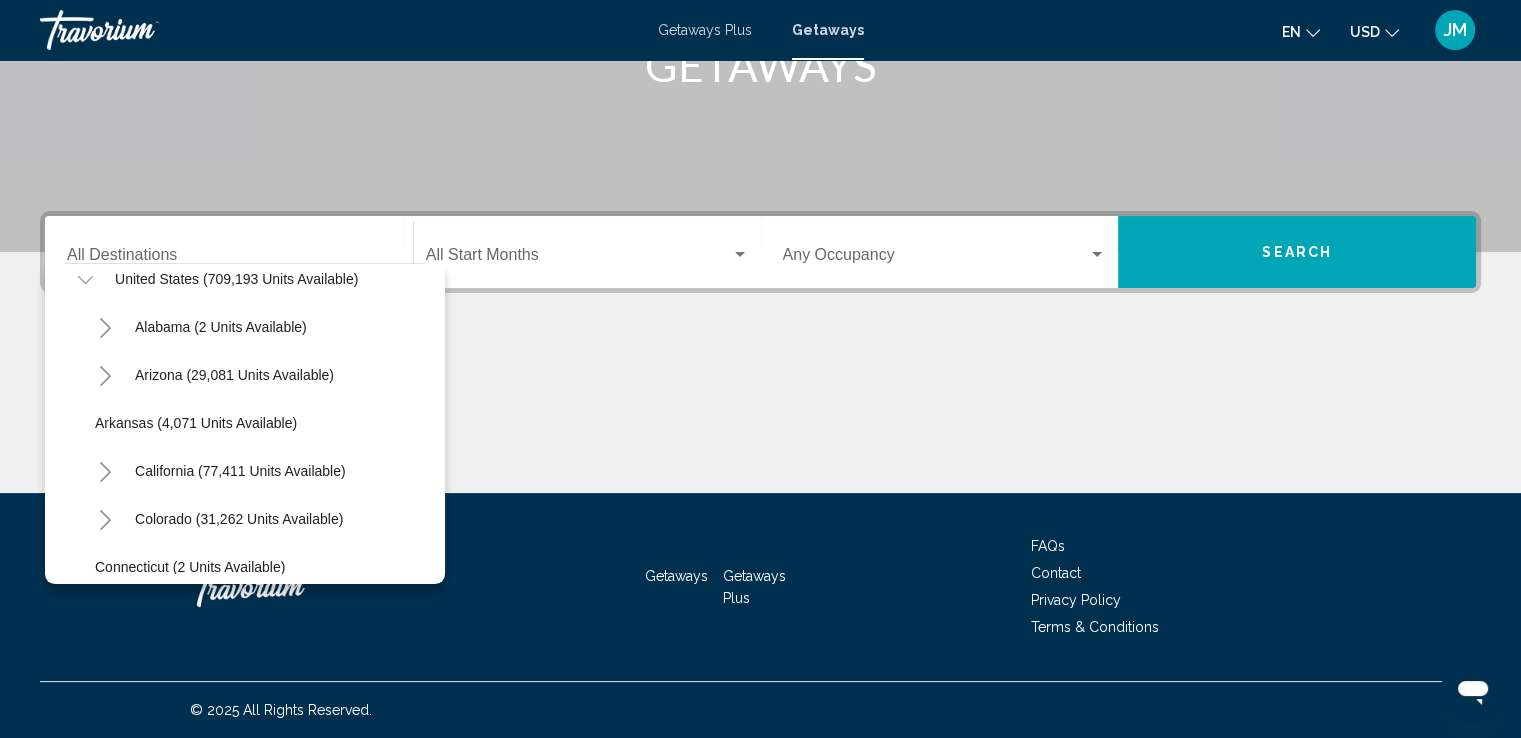 scroll, scrollTop: 80, scrollLeft: 0, axis: vertical 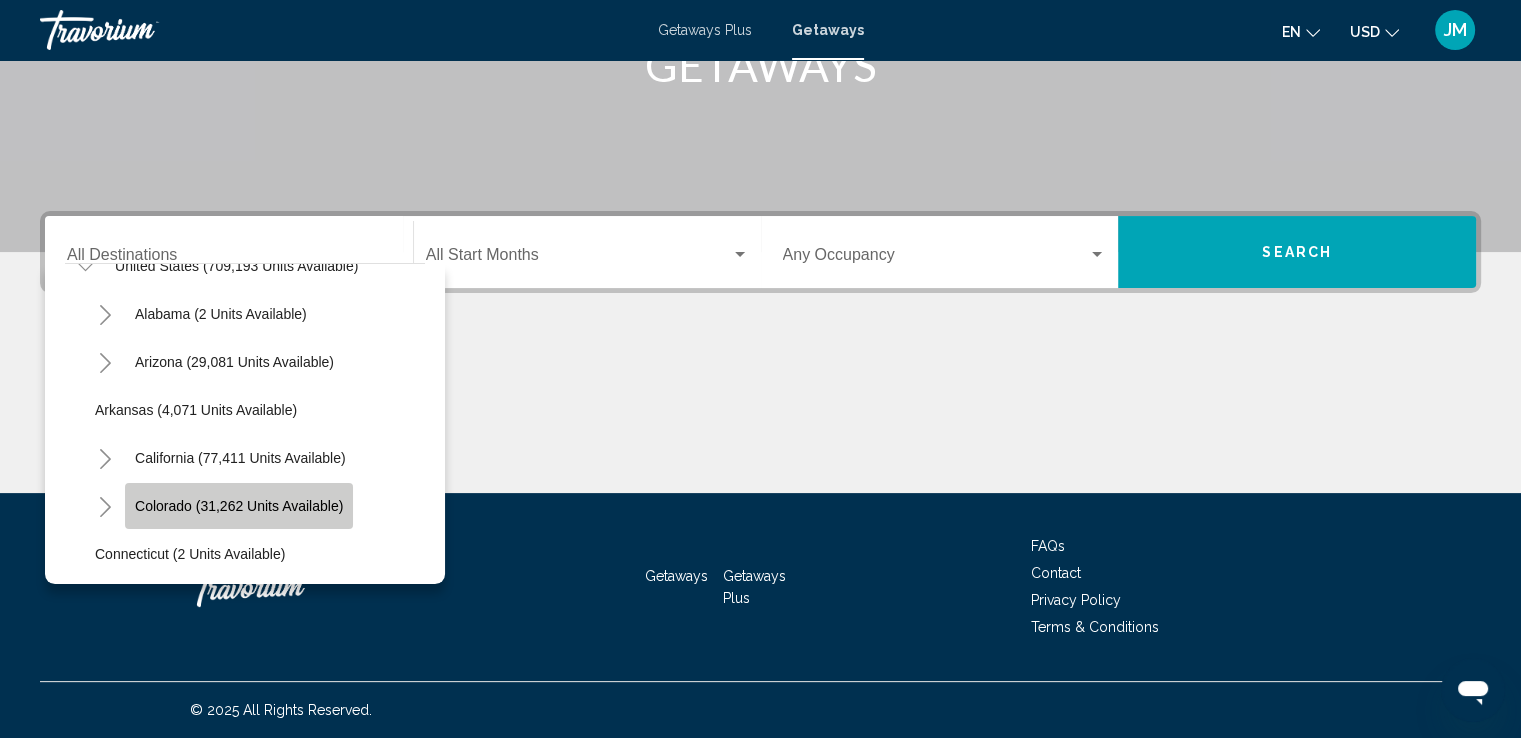 click on "Colorado (31,262 units available)" 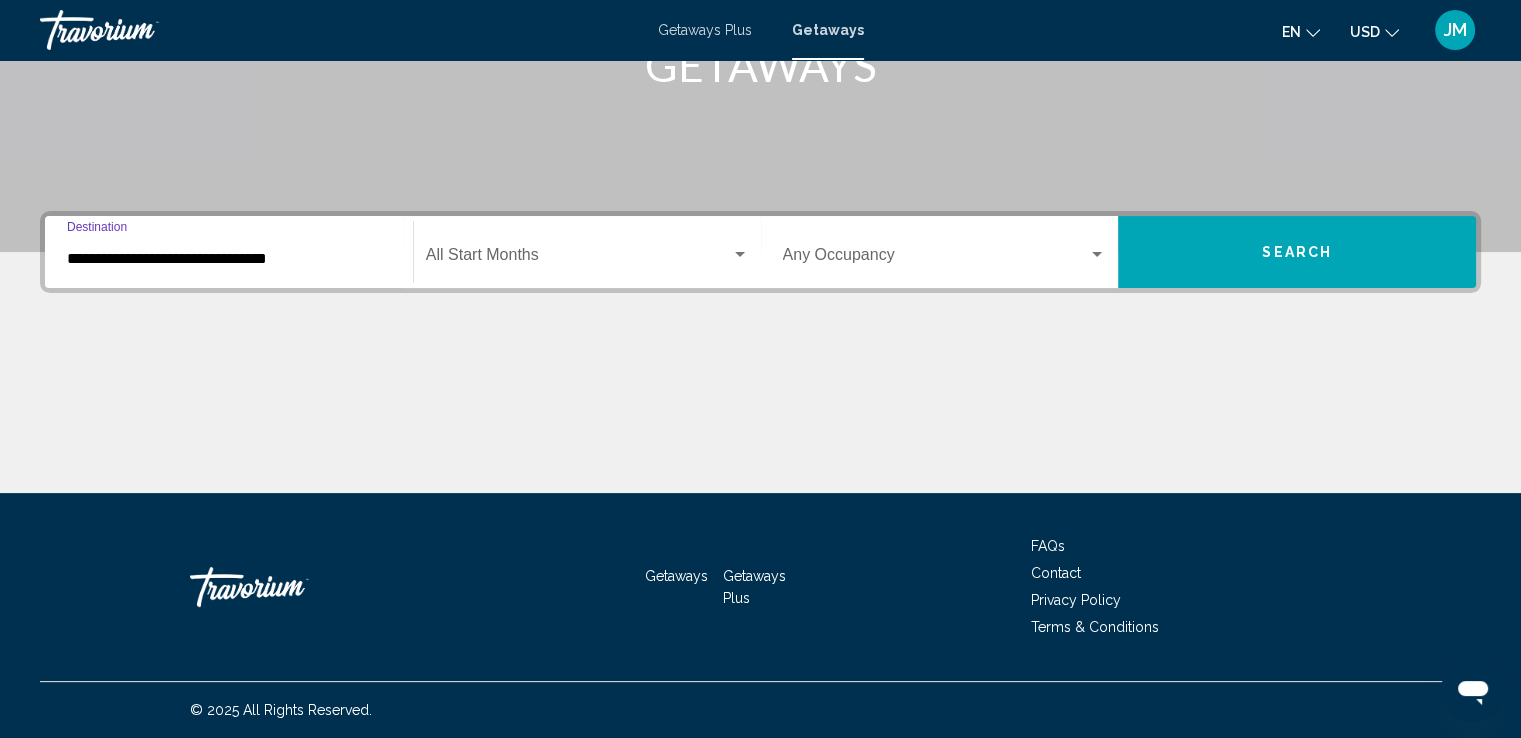 click at bounding box center (740, 254) 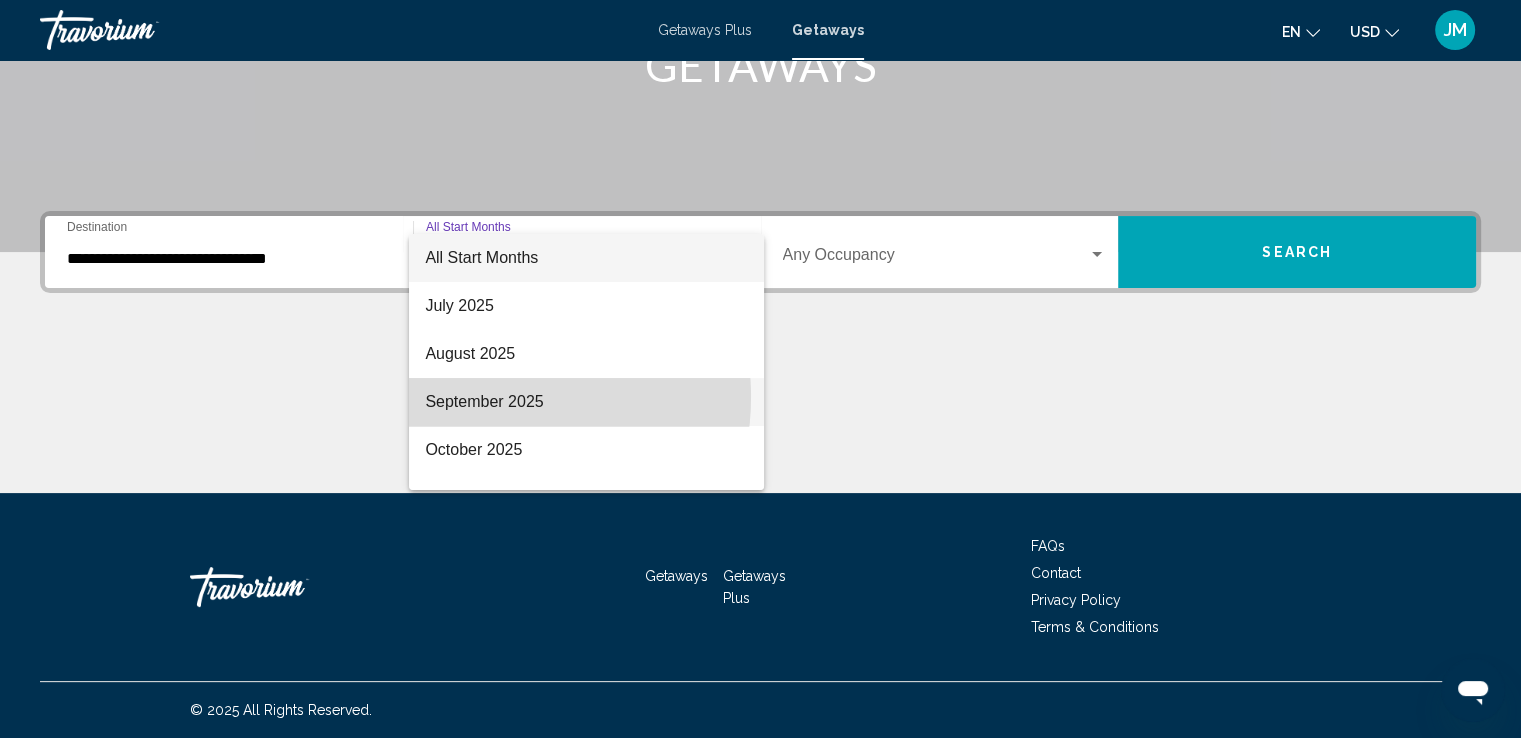 click on "September 2025" at bounding box center (586, 402) 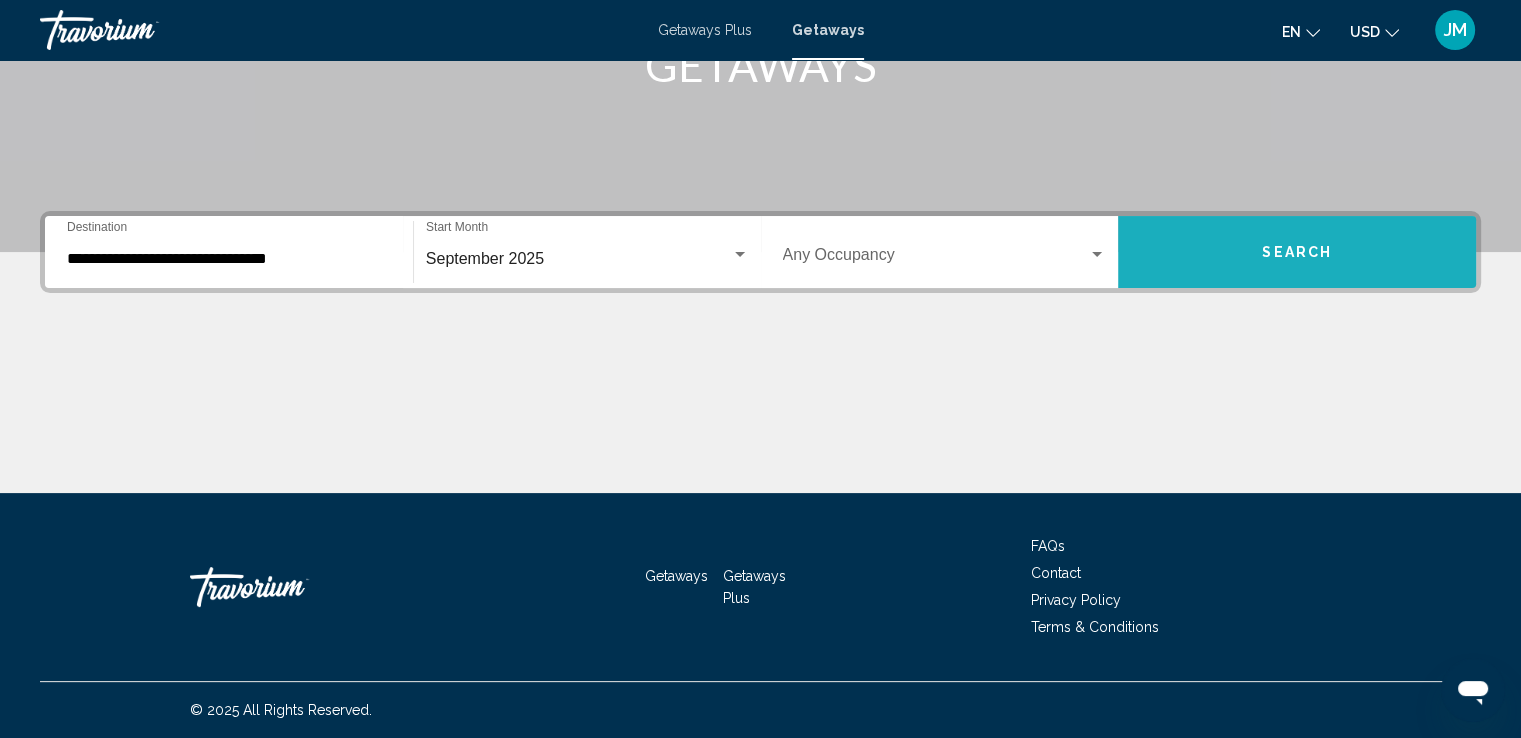 click on "Search" at bounding box center (1297, 253) 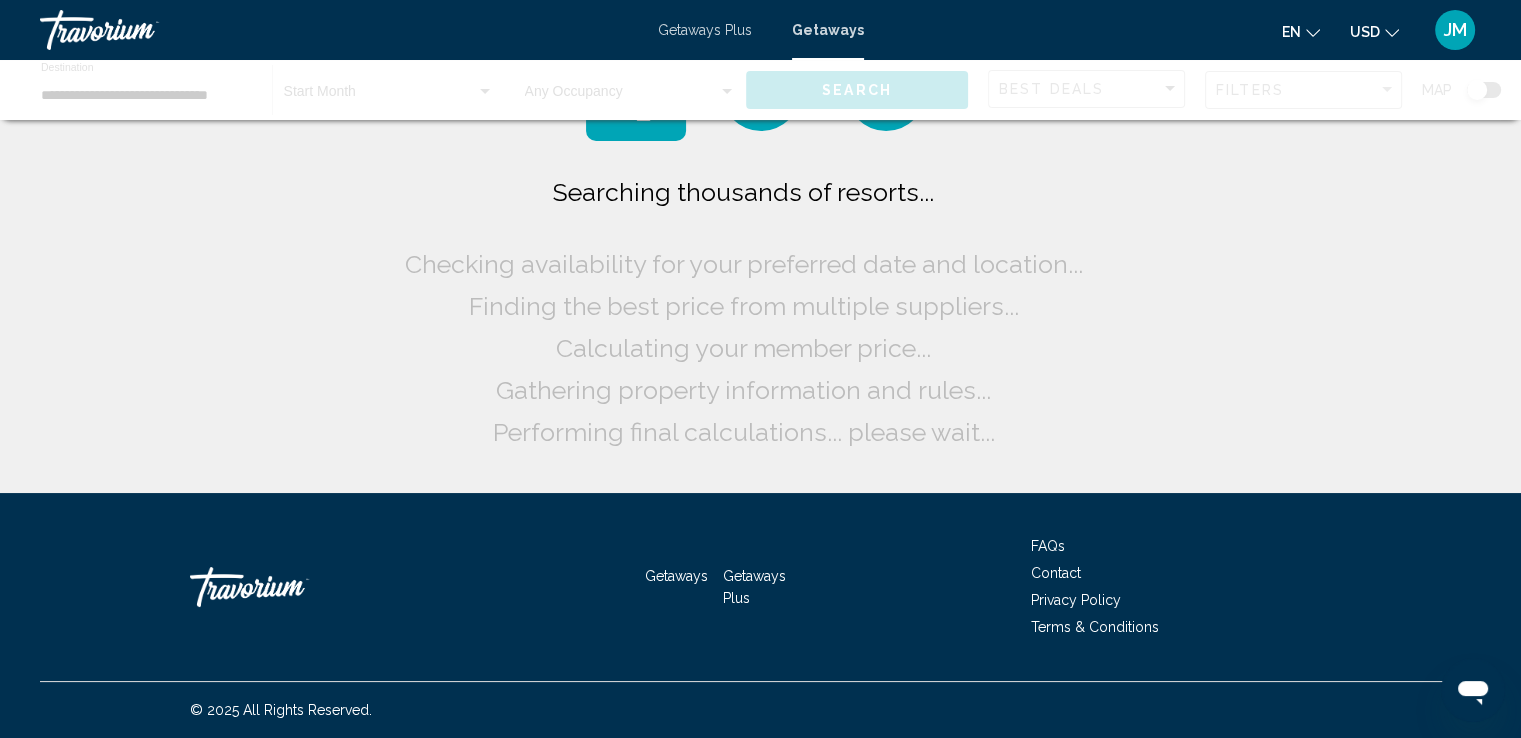 scroll, scrollTop: 0, scrollLeft: 0, axis: both 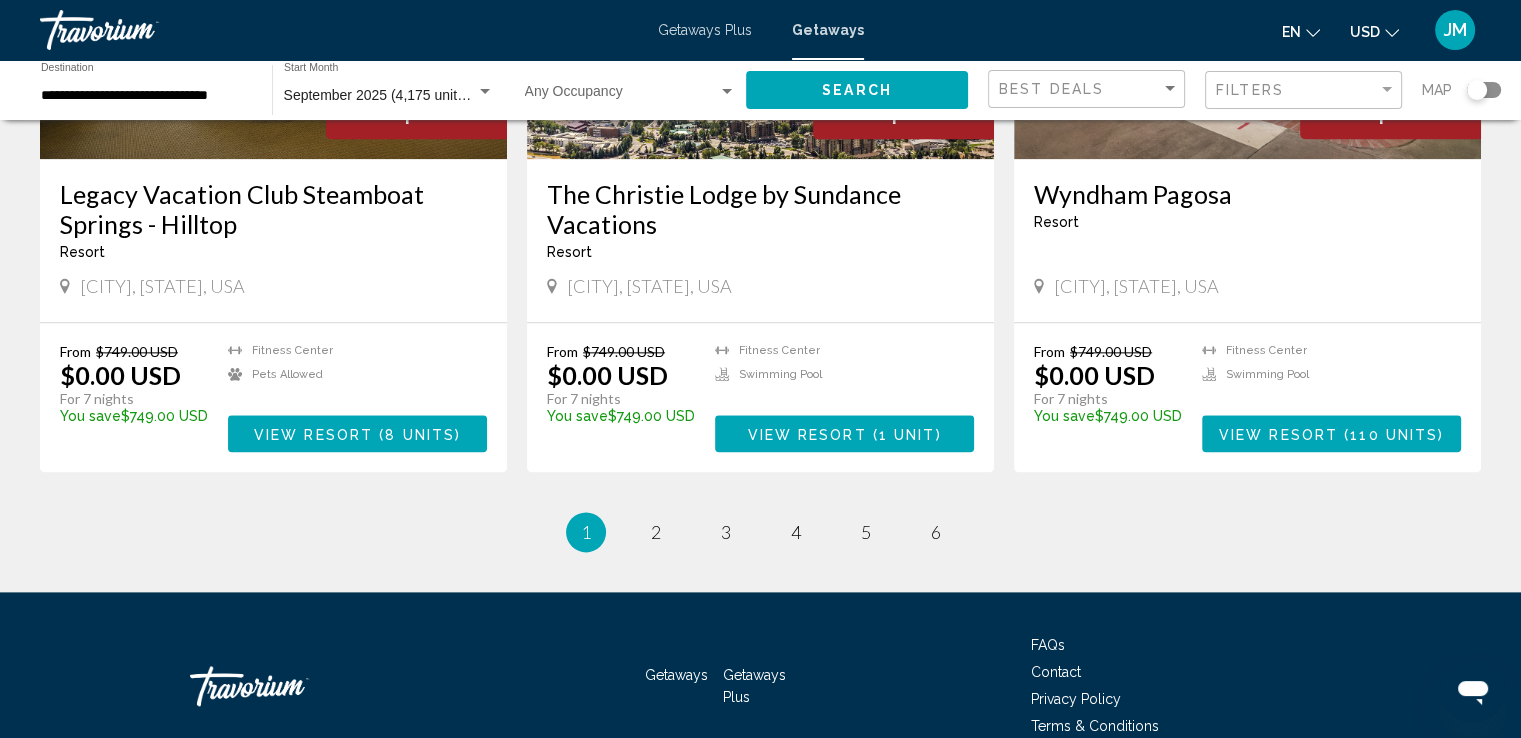 click on "View Resort" at bounding box center [1278, 434] 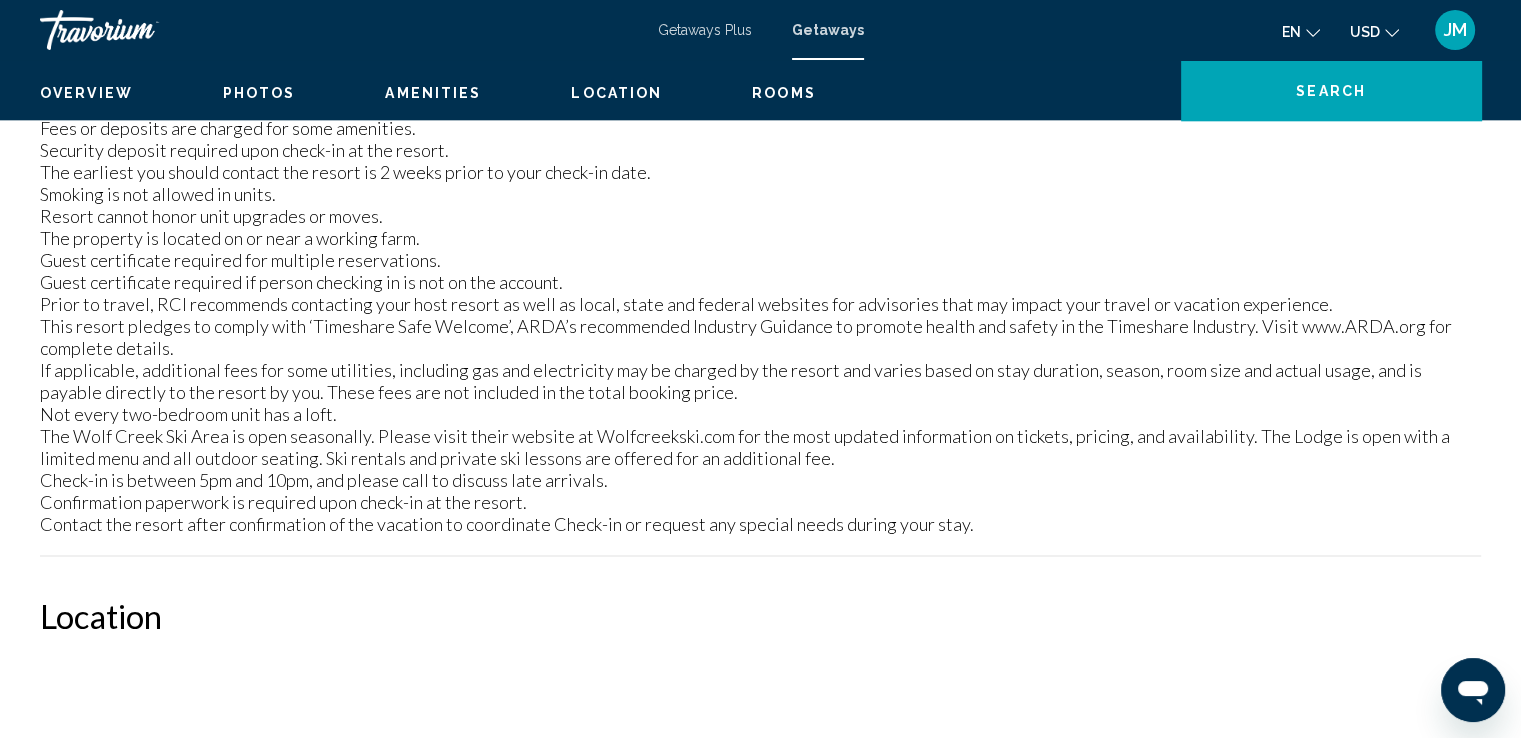 scroll, scrollTop: 0, scrollLeft: 0, axis: both 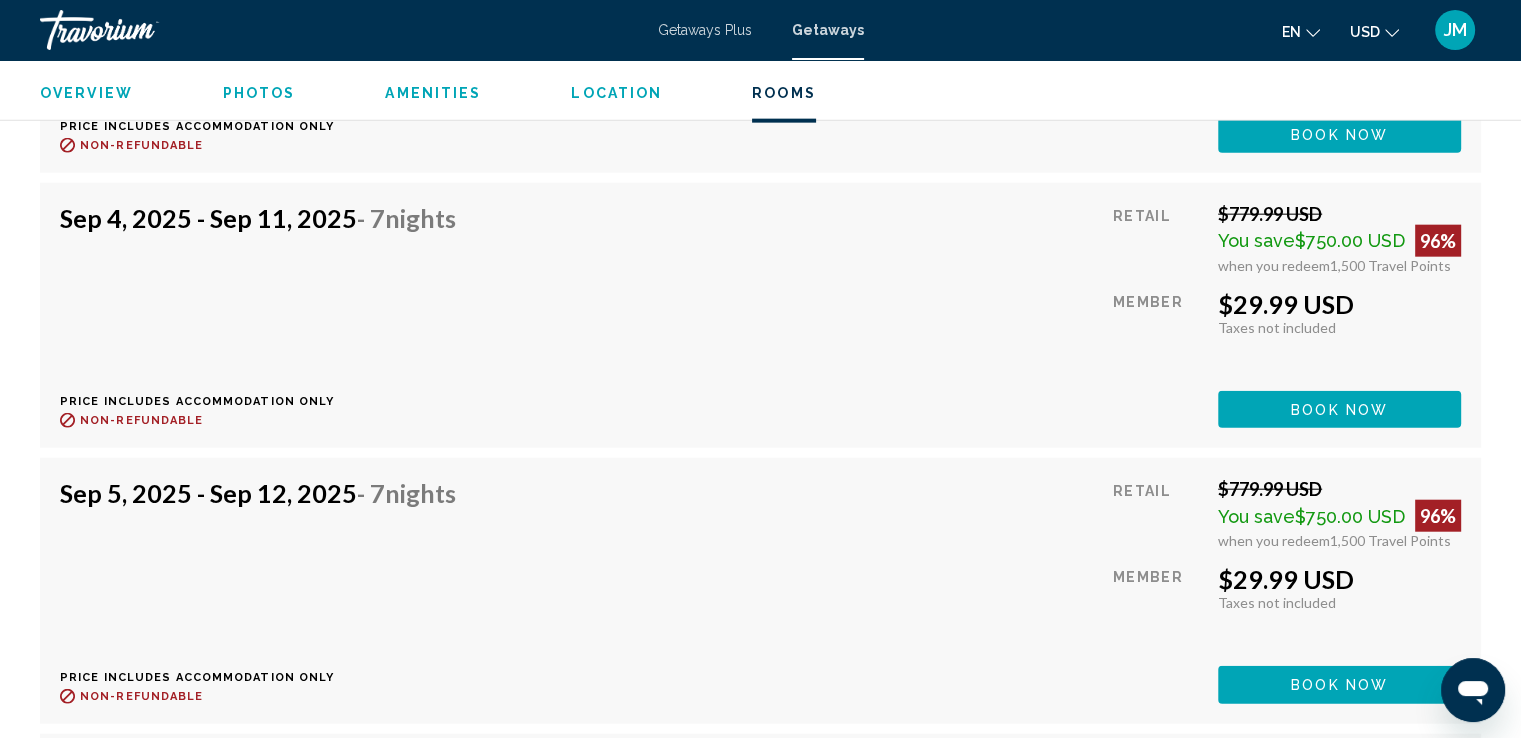 click on "Retail  $779.99 USD  You save  $750.00 USD   96%  when you redeem  1,500  Travel Points  Member  $29.99 USD  Taxes included Taxes not included You earn  0  Travel Points  Book now This room is no longer available." at bounding box center [1287, 315] 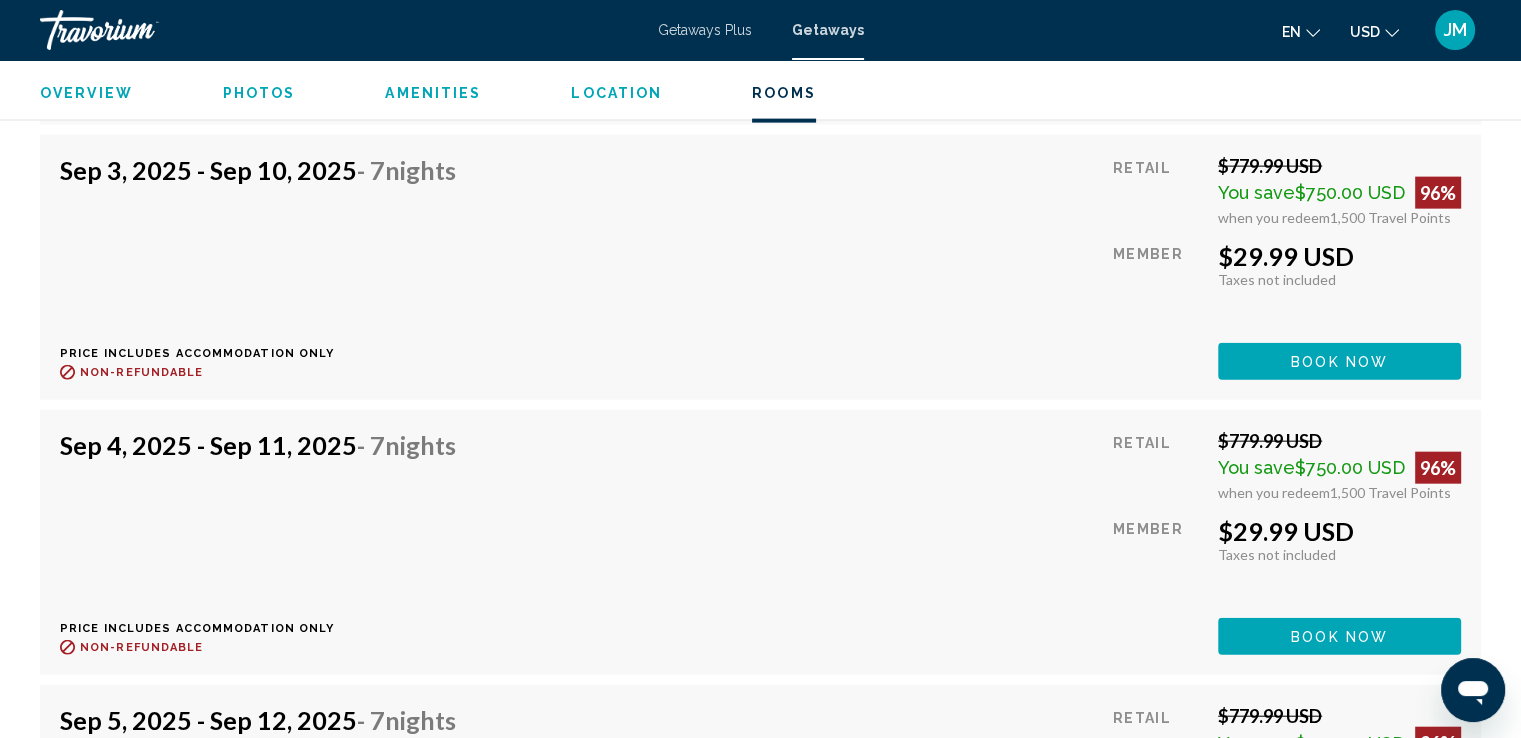 scroll, scrollTop: 4505, scrollLeft: 0, axis: vertical 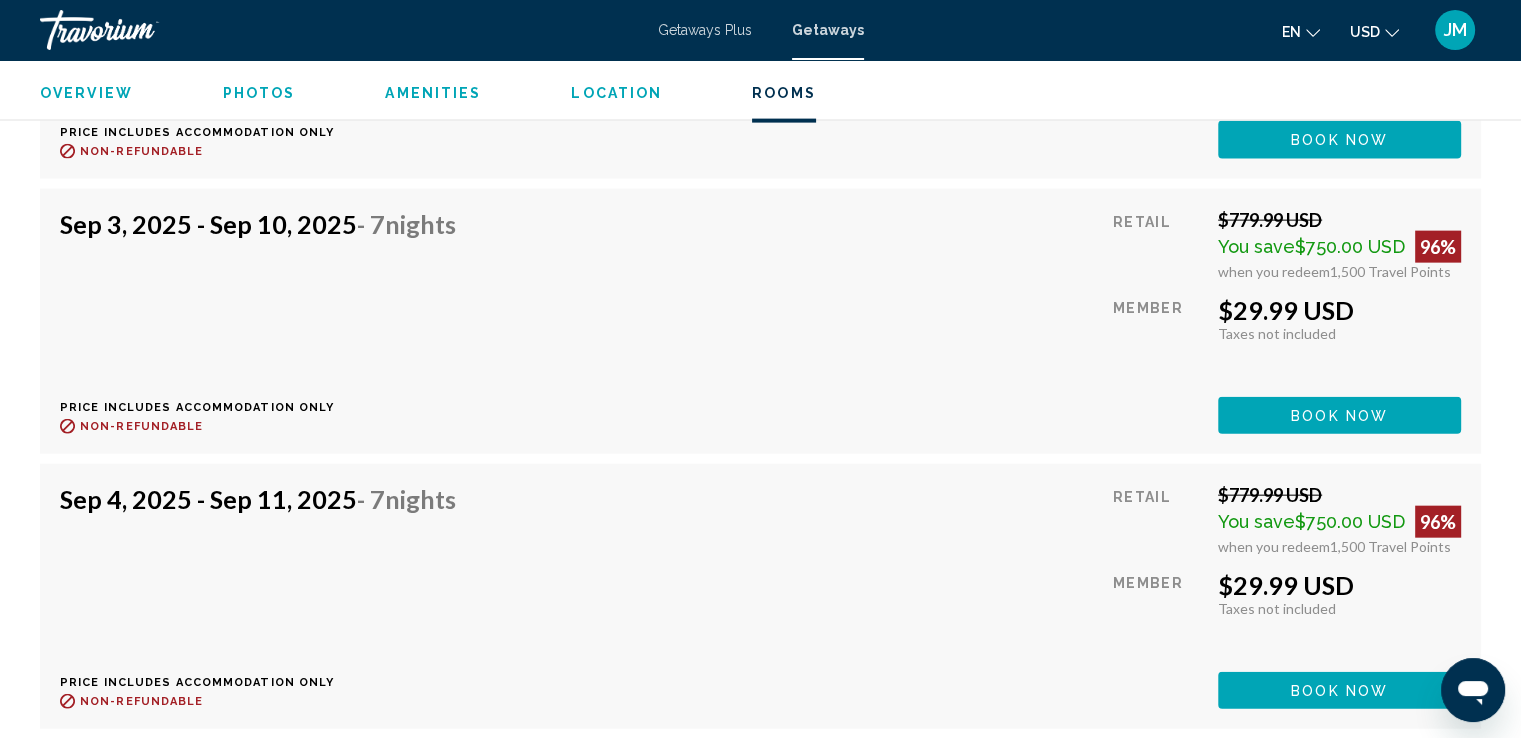 click on "Photos" at bounding box center (259, 93) 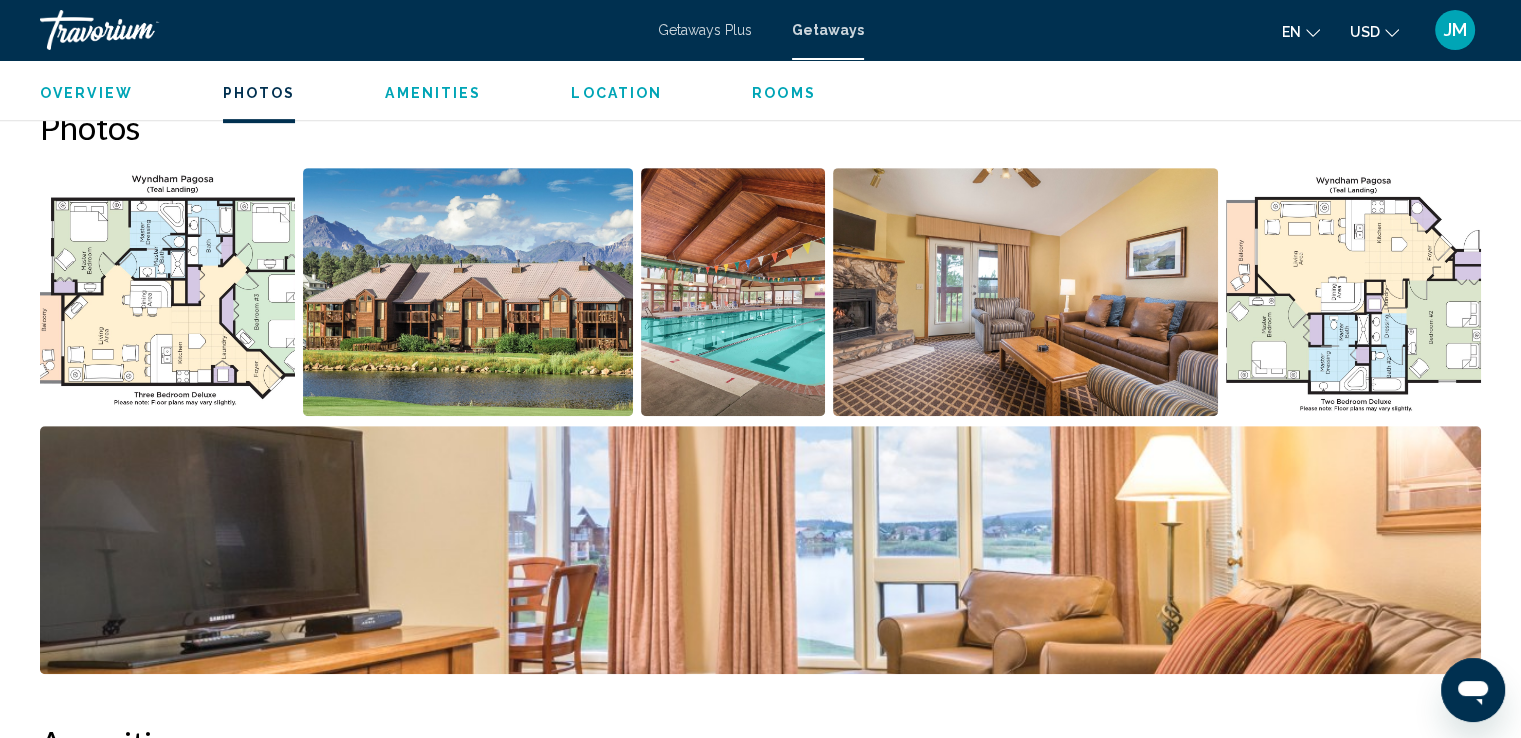 scroll, scrollTop: 892, scrollLeft: 0, axis: vertical 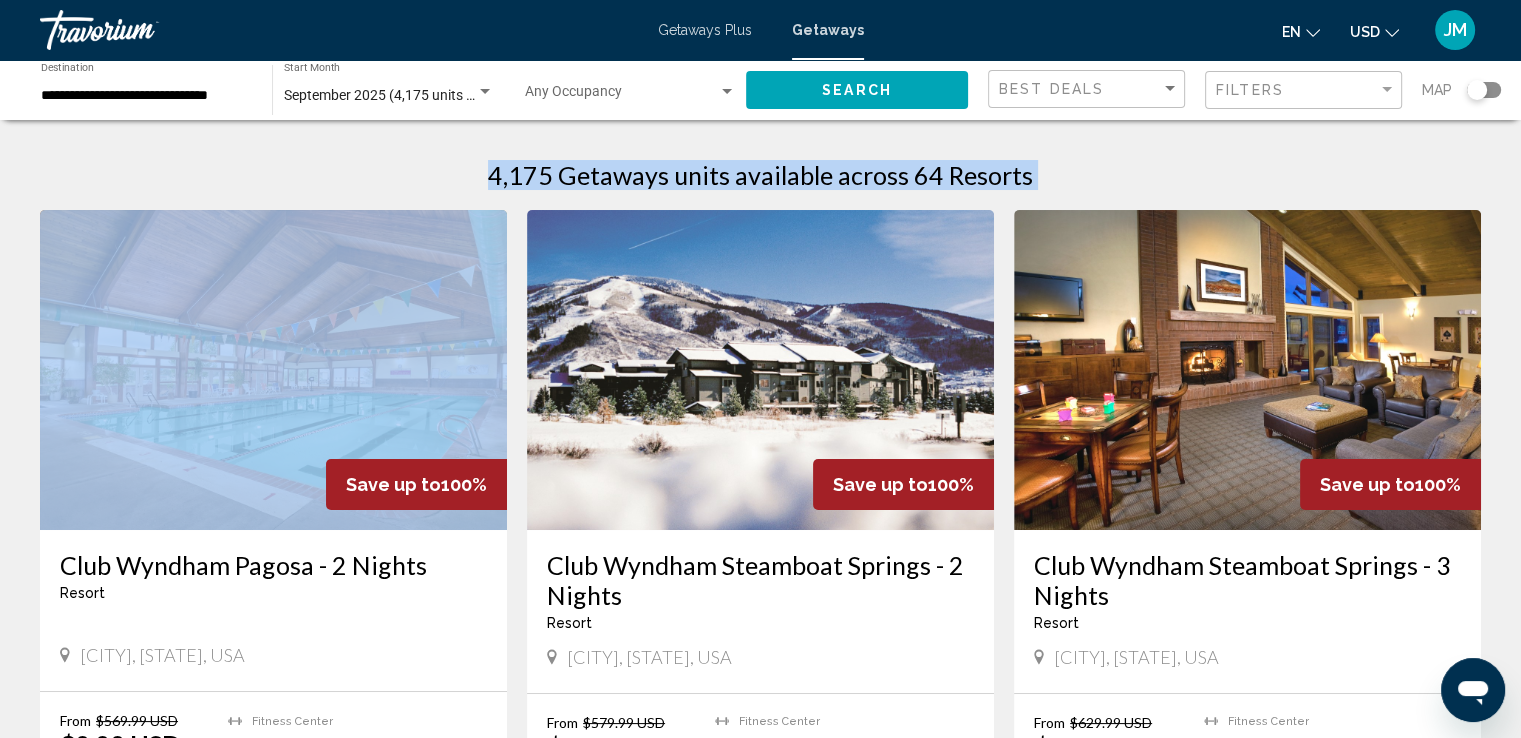 drag, startPoint x: 29, startPoint y: 161, endPoint x: 0, endPoint y: 205, distance: 52.69725 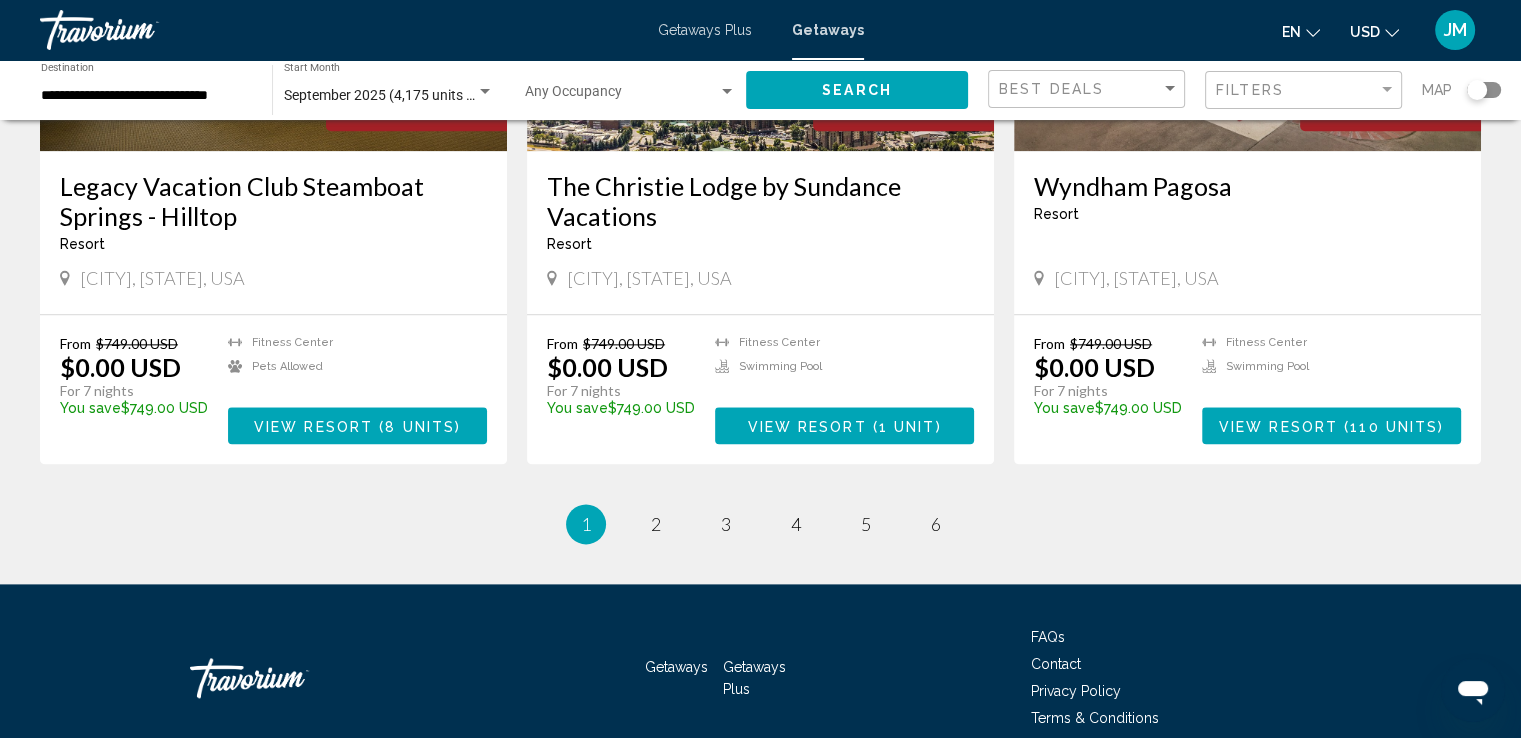 scroll, scrollTop: 2440, scrollLeft: 0, axis: vertical 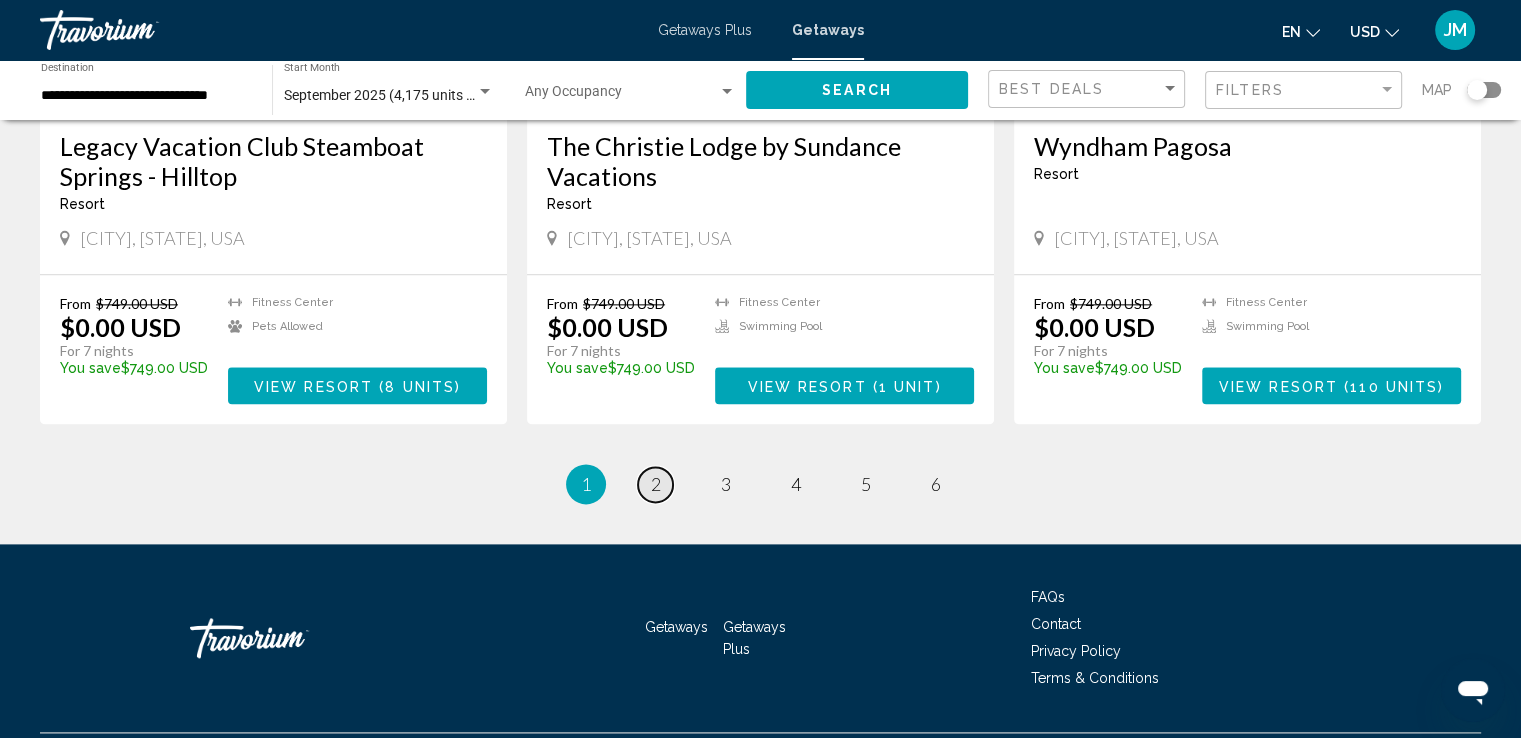 click on "2" at bounding box center [656, 484] 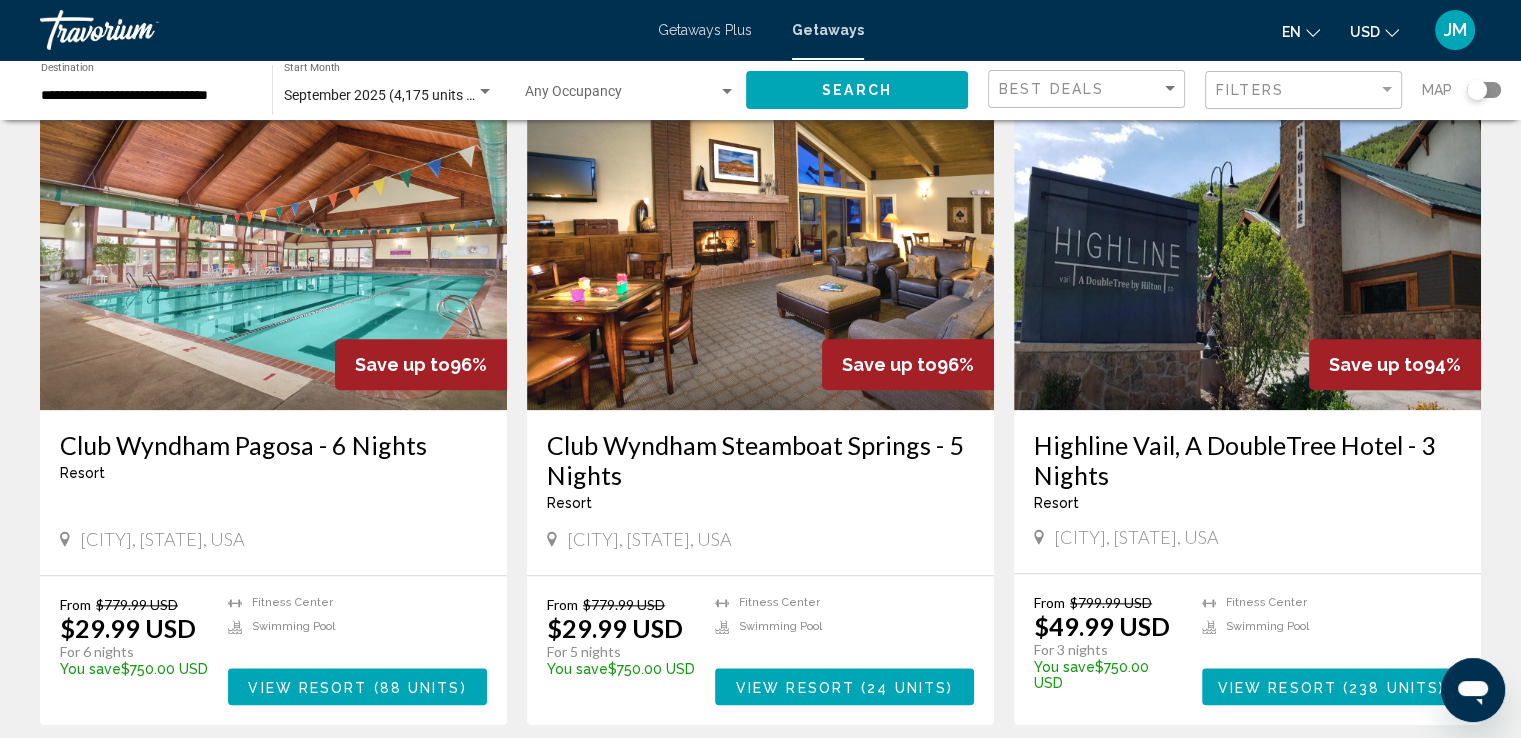 scroll, scrollTop: 2040, scrollLeft: 0, axis: vertical 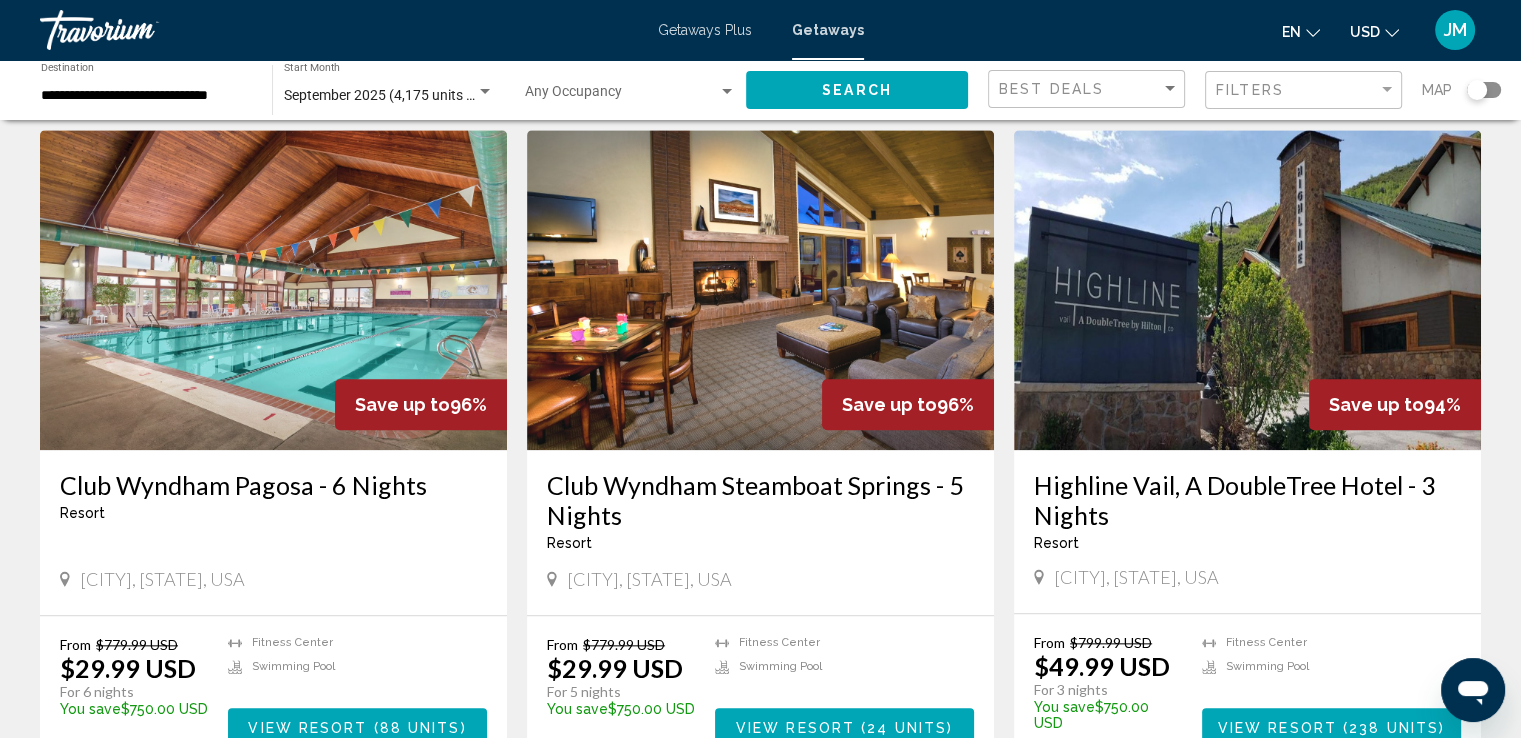 click at bounding box center [1247, 290] 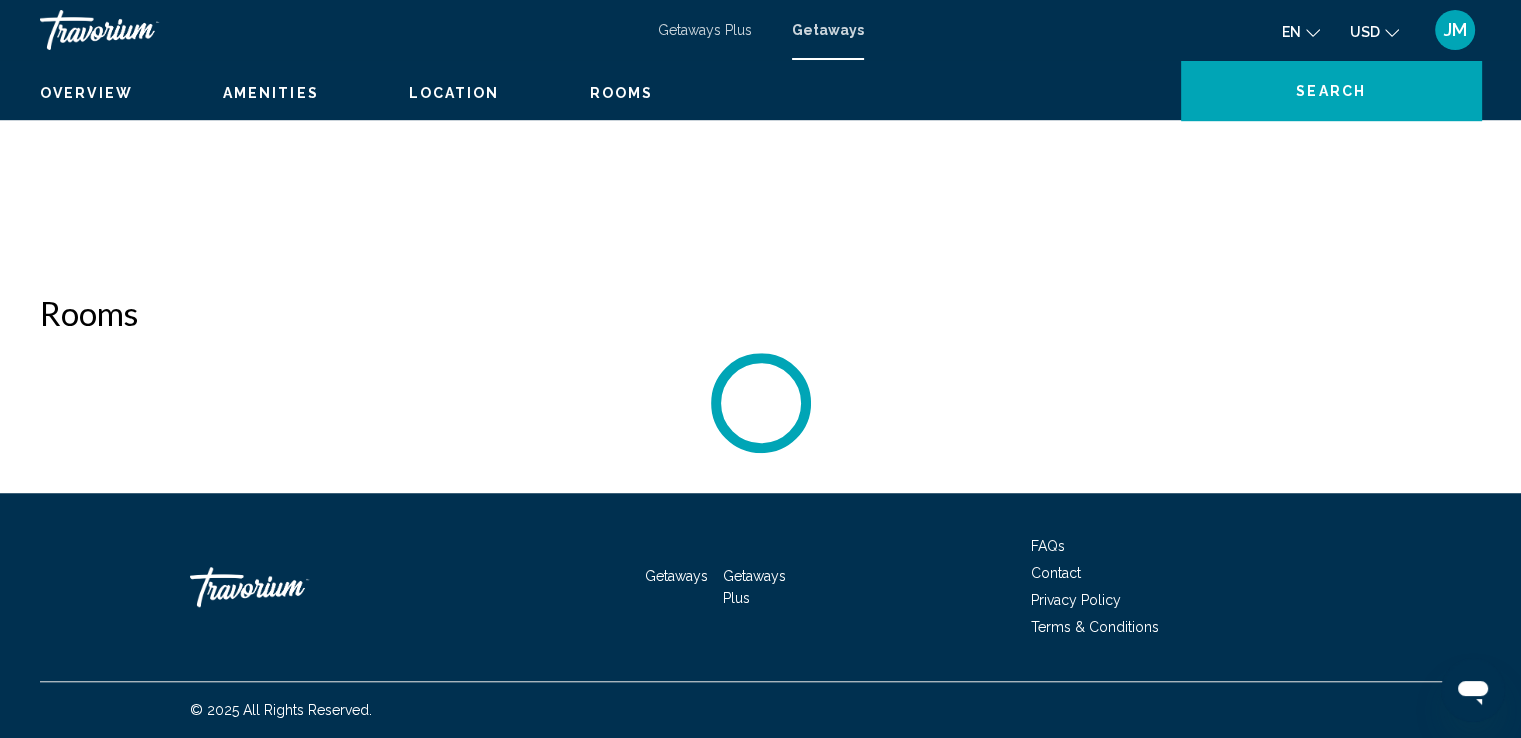 scroll, scrollTop: 0, scrollLeft: 0, axis: both 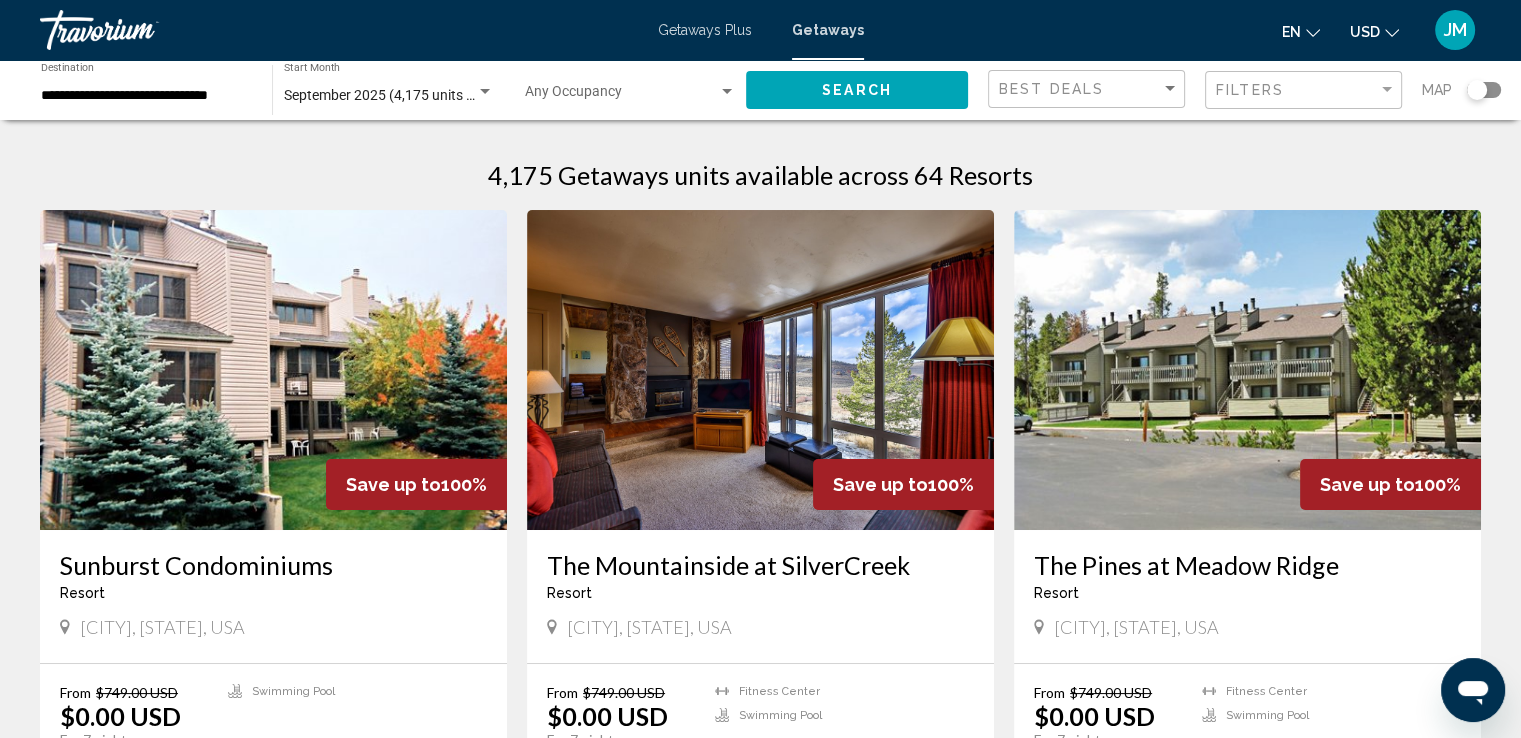click on "**********" at bounding box center [146, 96] 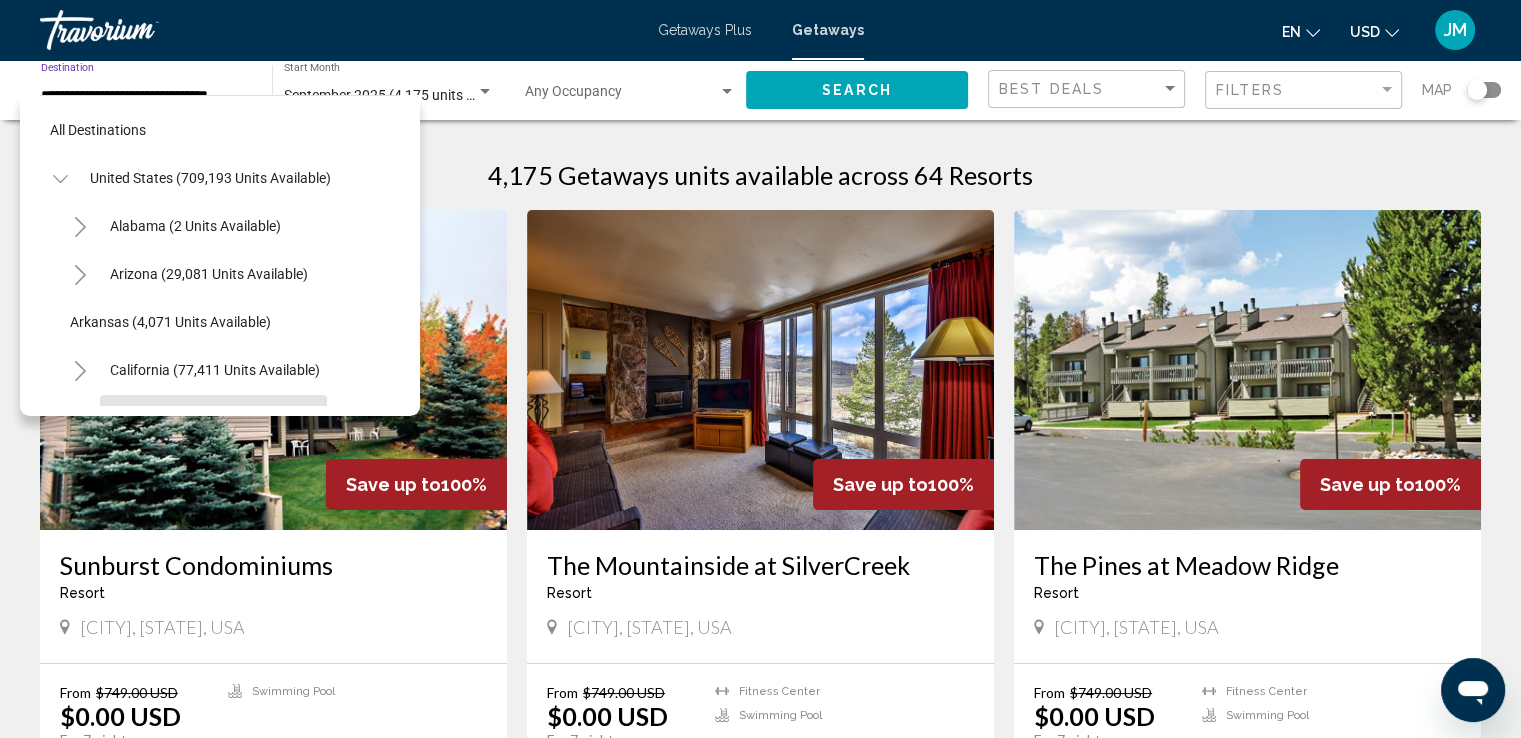 scroll, scrollTop: 174, scrollLeft: 0, axis: vertical 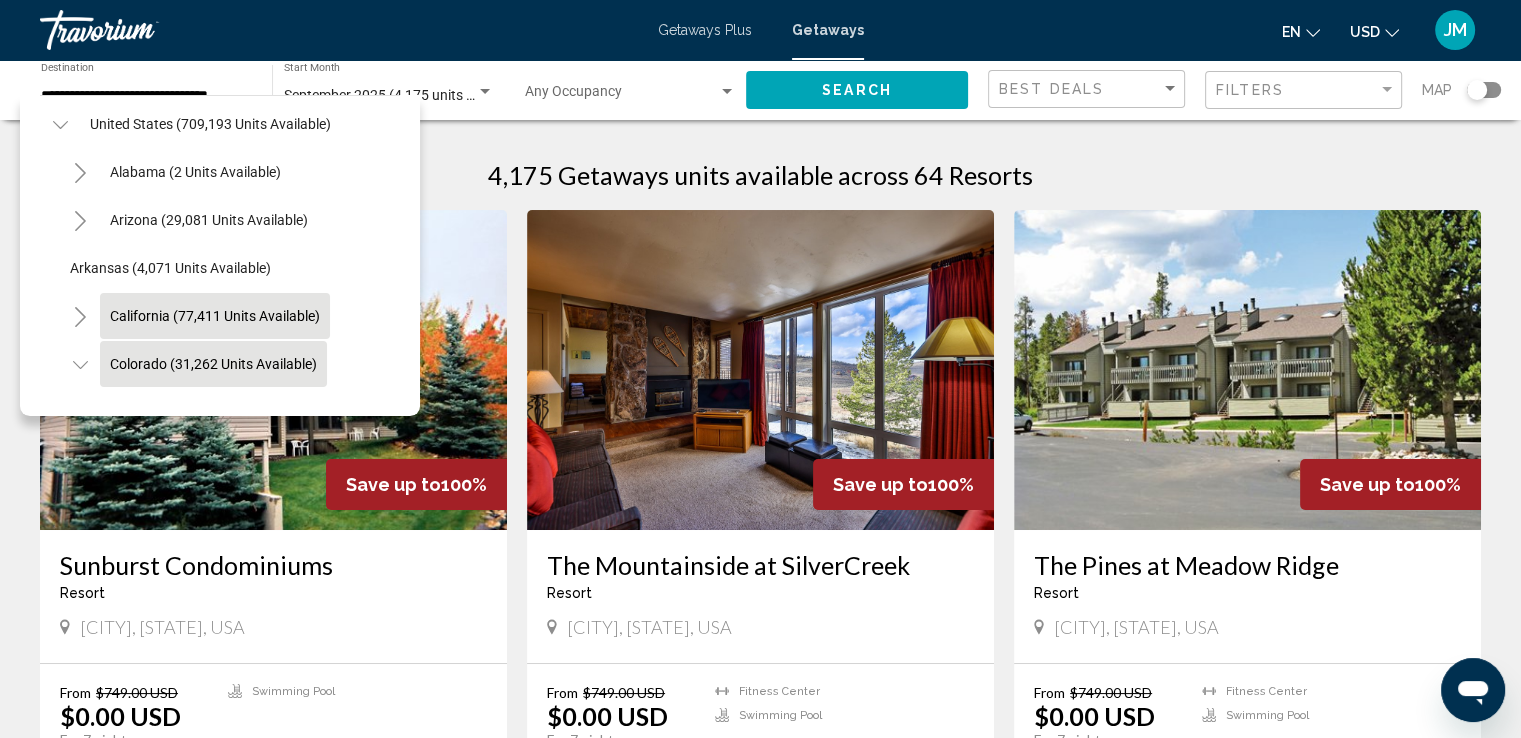 click on "California (77,411 units available)" 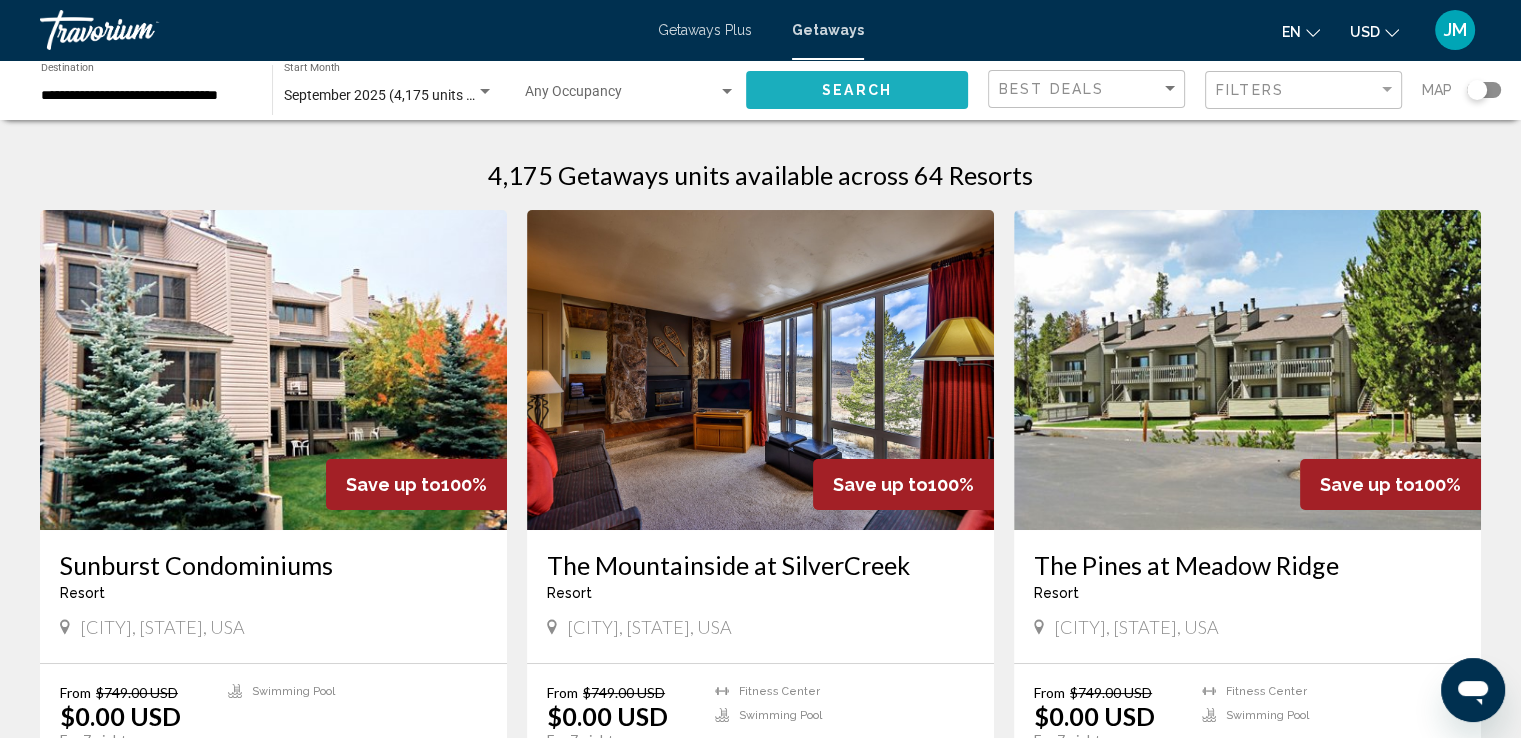 click on "Search" 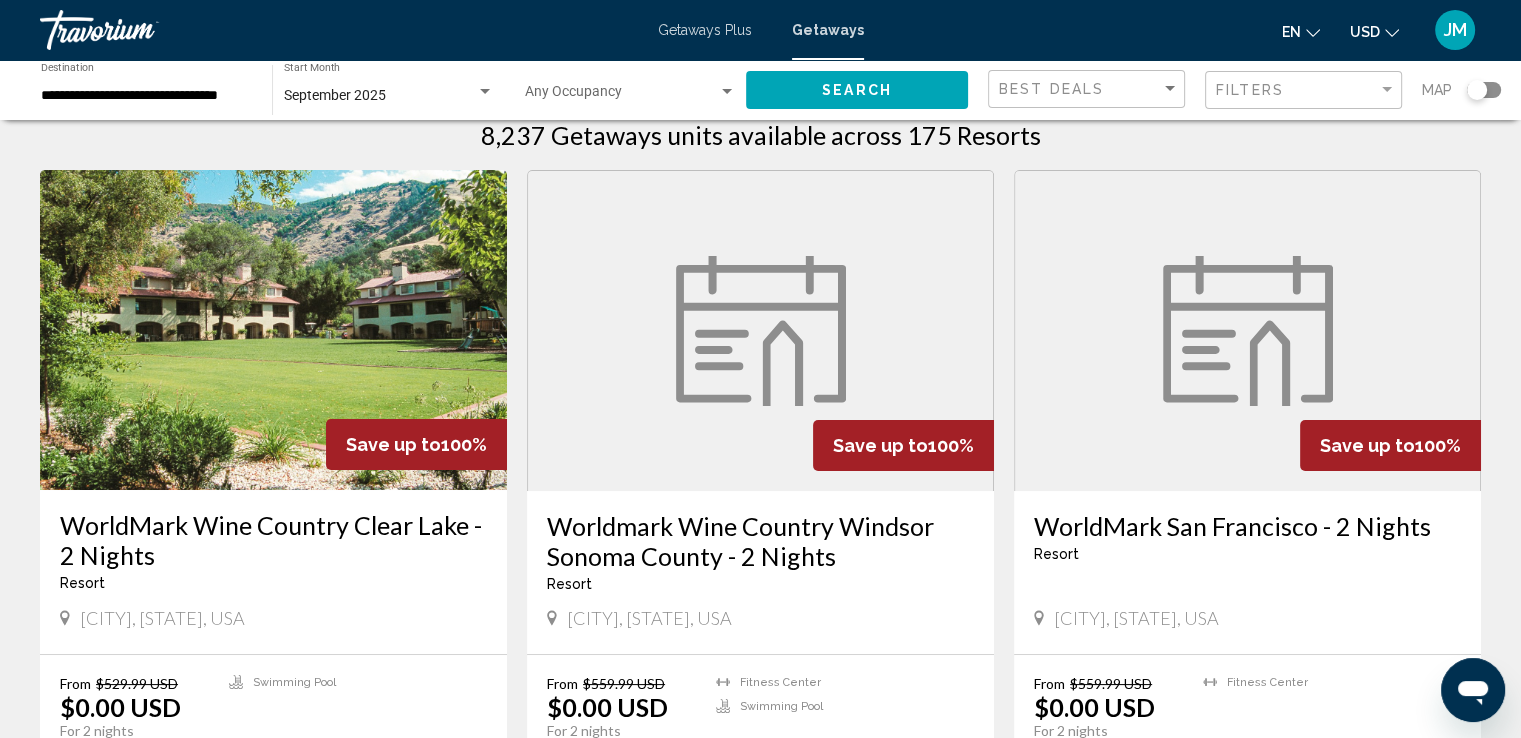 scroll, scrollTop: 120, scrollLeft: 0, axis: vertical 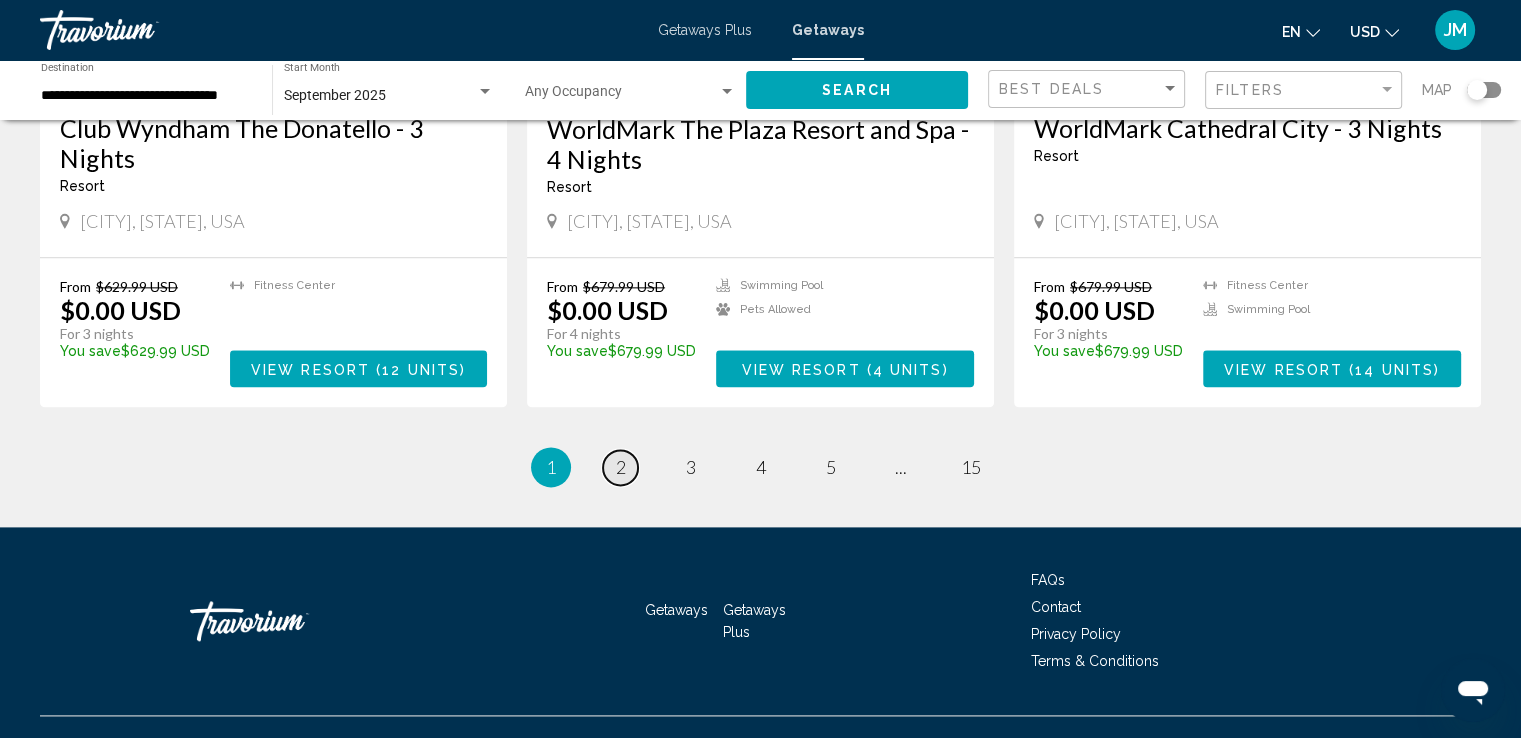 click on "2" at bounding box center [621, 467] 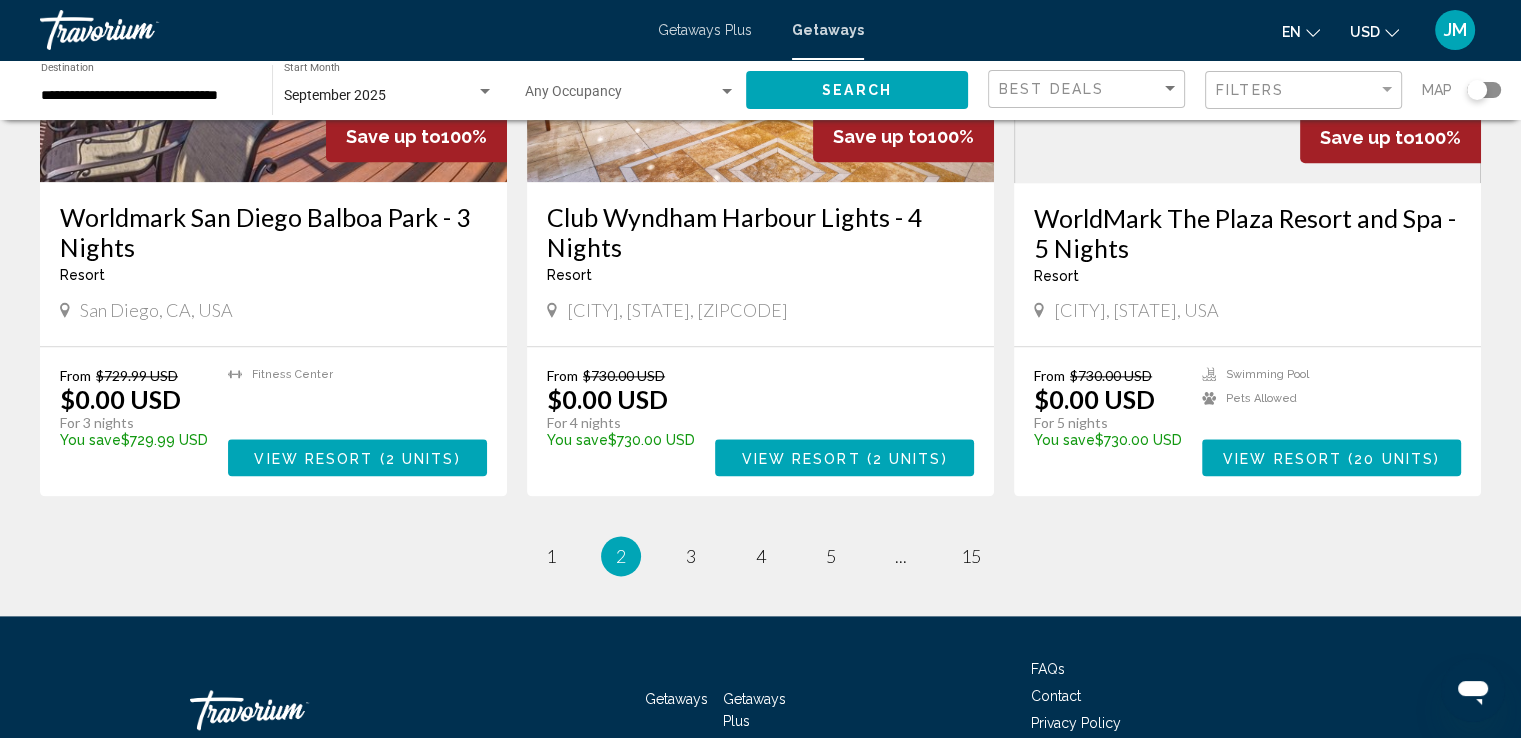 scroll, scrollTop: 2459, scrollLeft: 0, axis: vertical 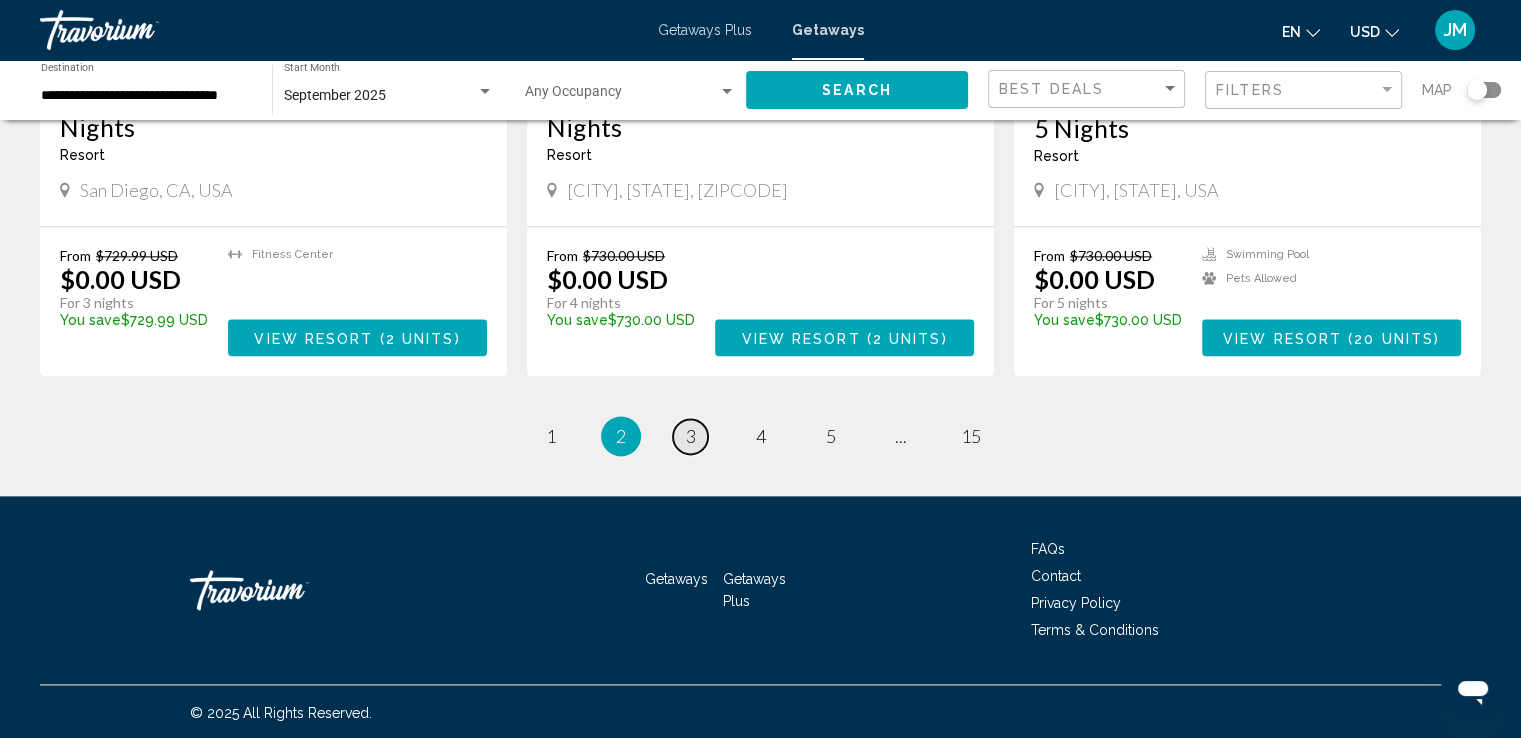 click on "3" at bounding box center [691, 436] 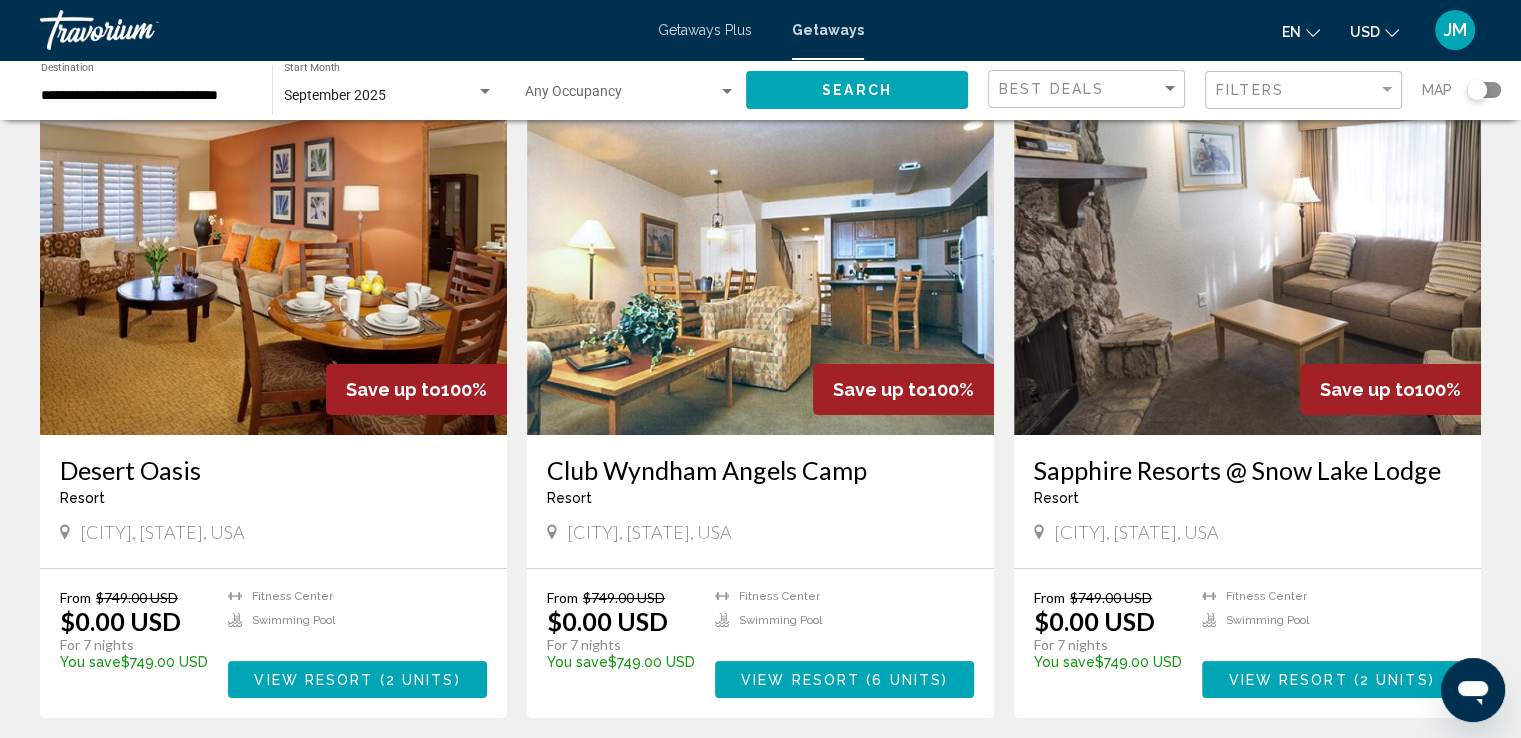 scroll, scrollTop: 84, scrollLeft: 0, axis: vertical 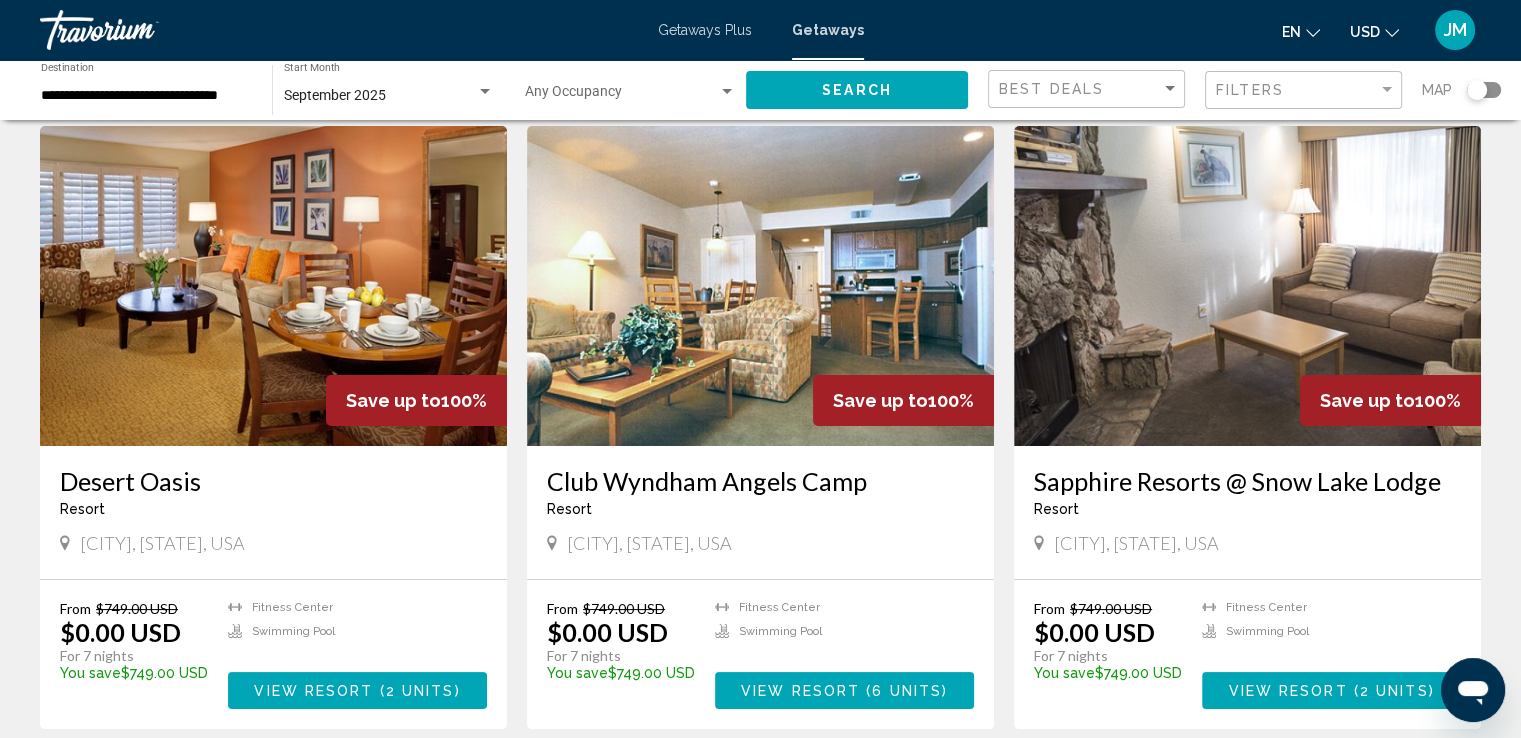 click at bounding box center (1247, 286) 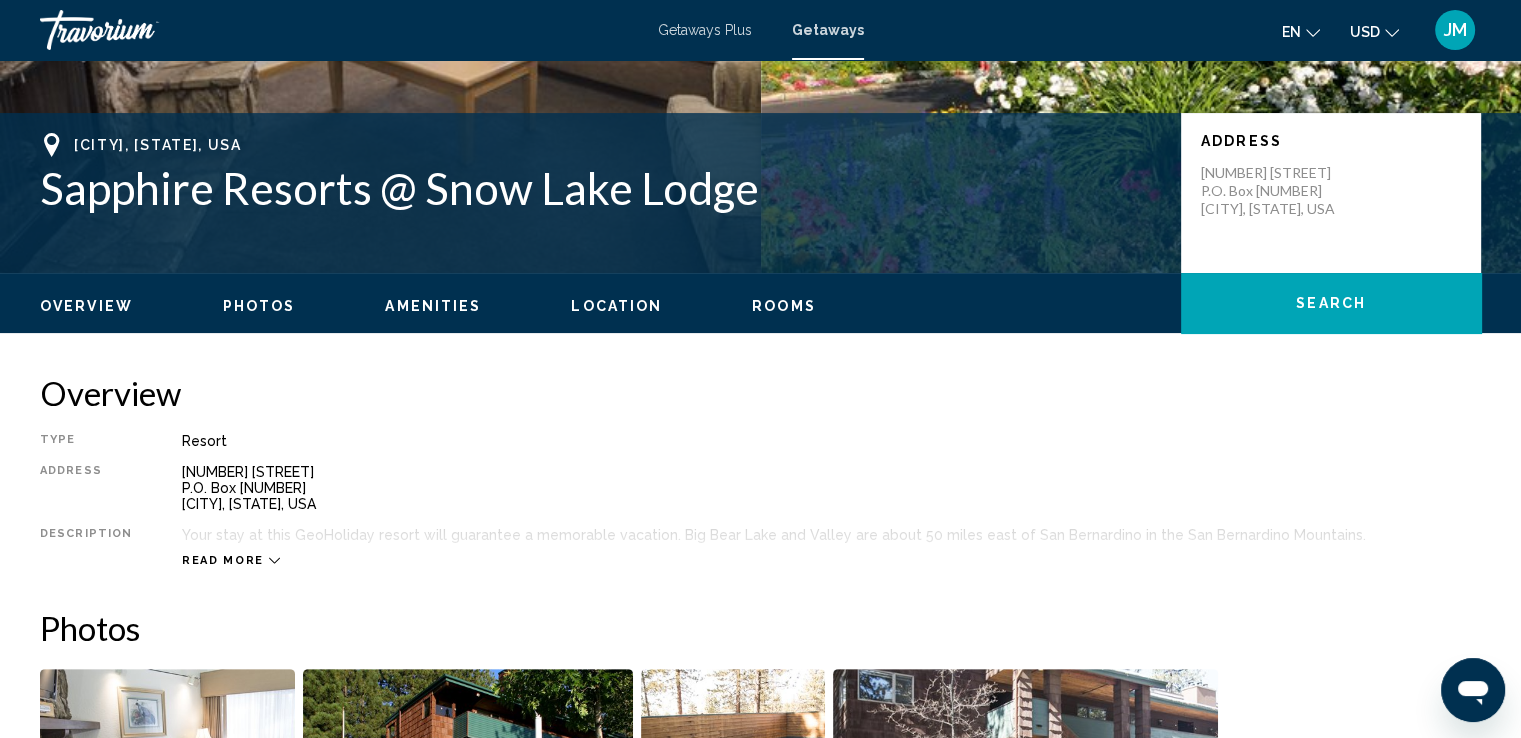 scroll, scrollTop: 414, scrollLeft: 0, axis: vertical 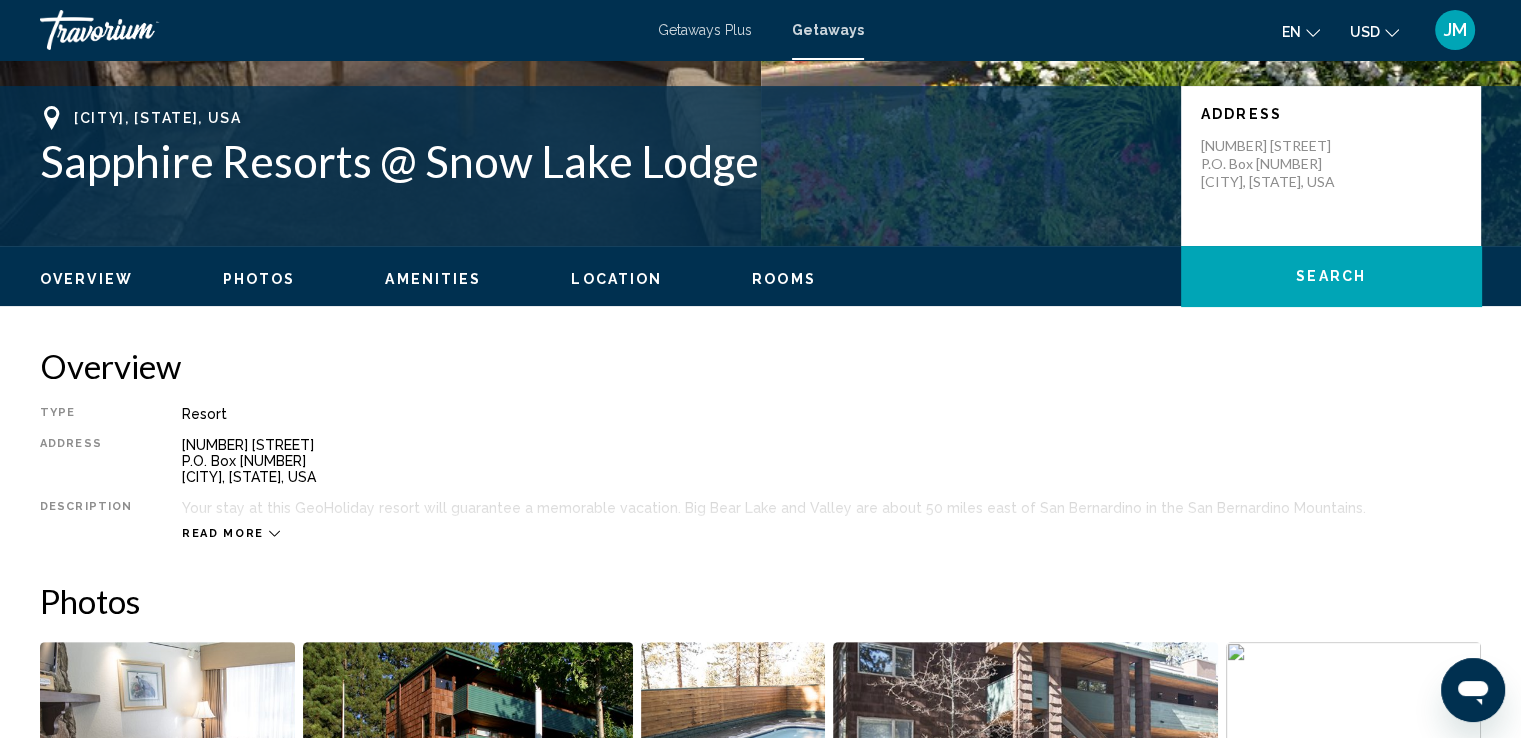 click on "Photos" at bounding box center [259, 279] 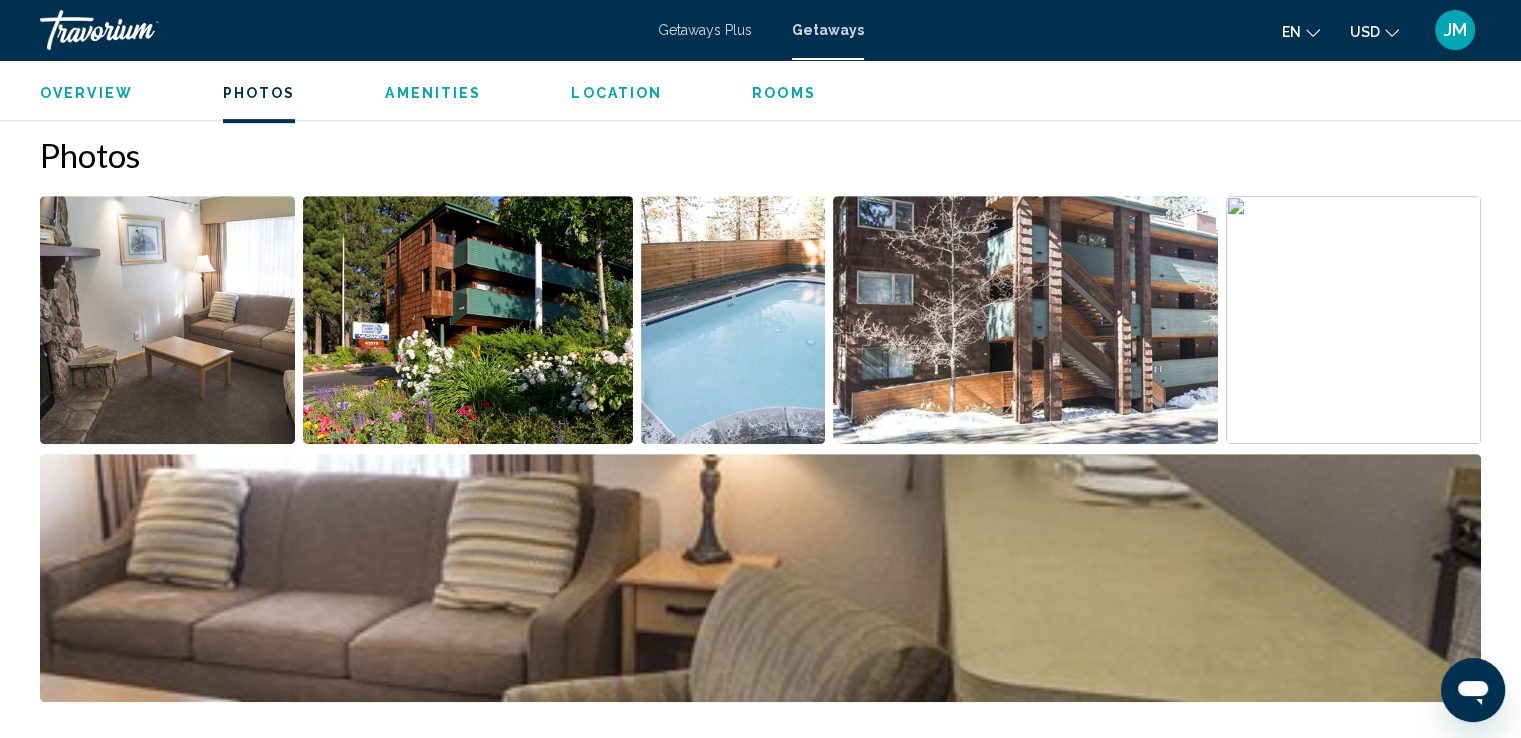 scroll, scrollTop: 875, scrollLeft: 0, axis: vertical 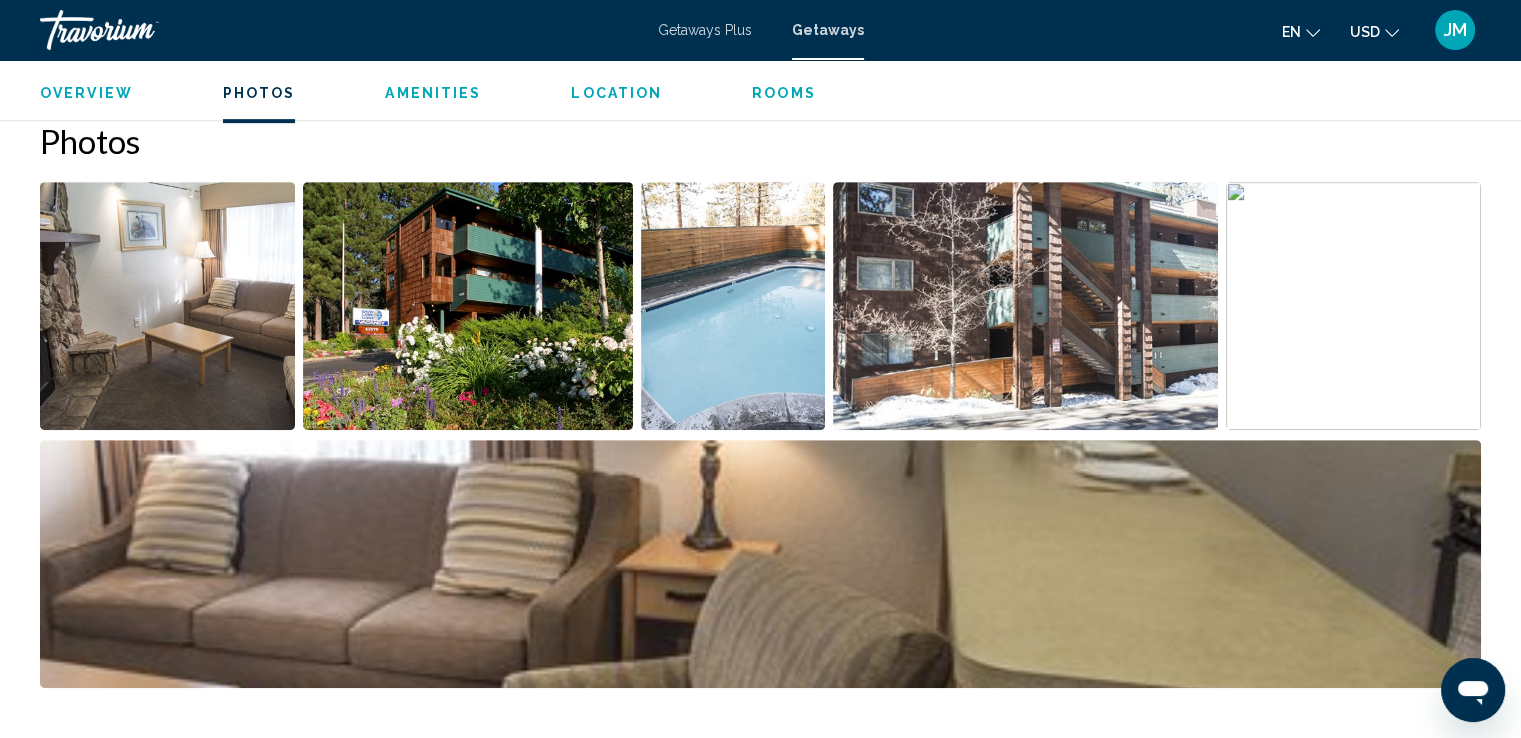 click at bounding box center (167, 306) 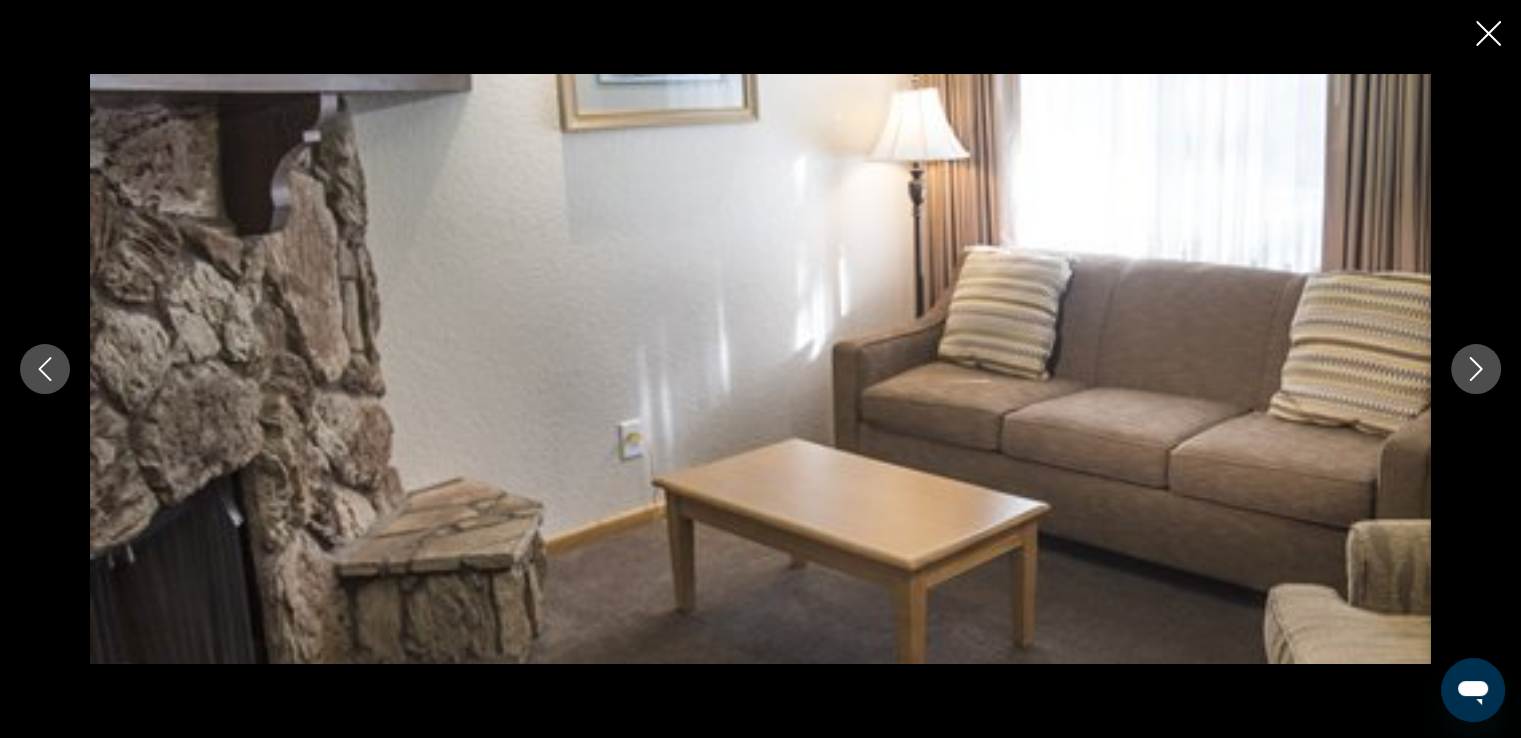 click 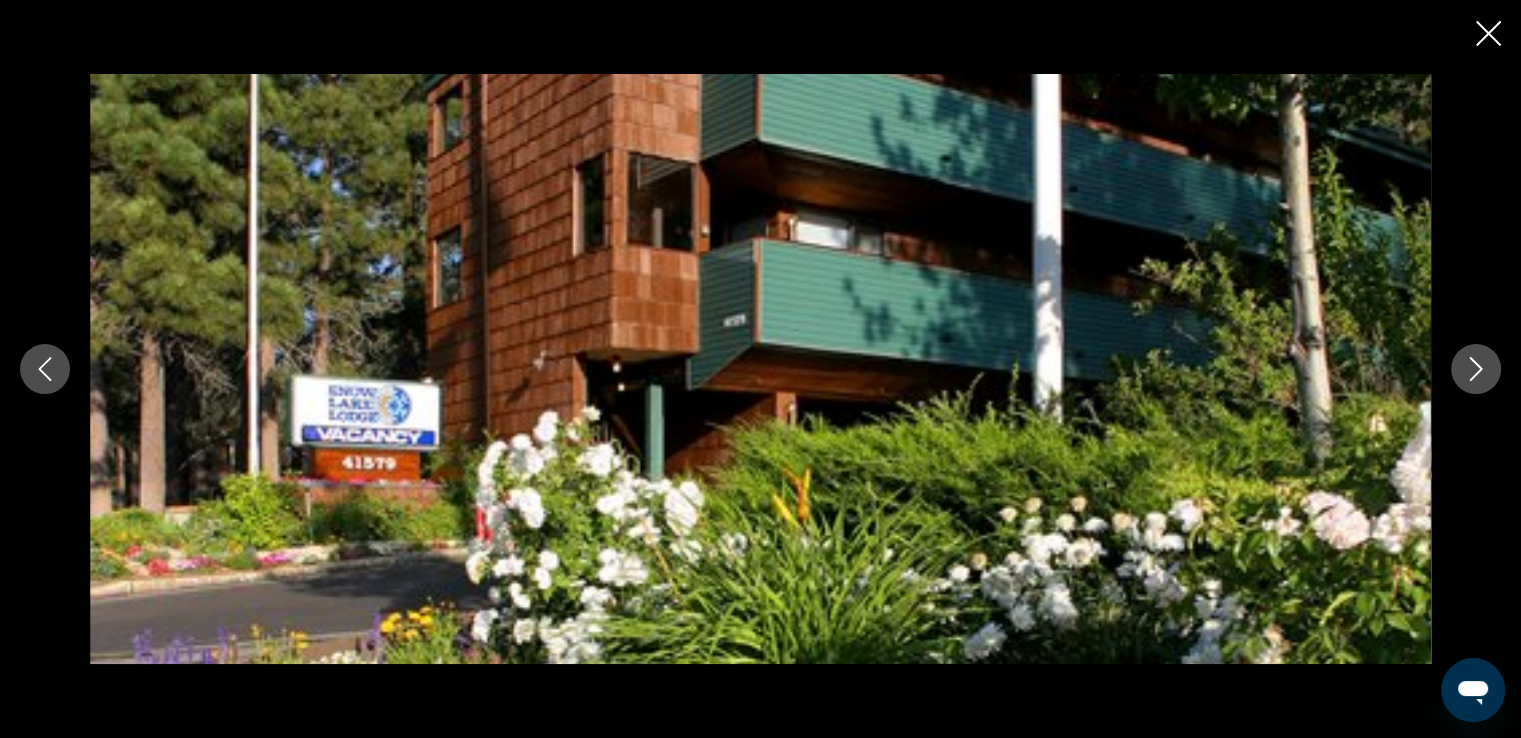 click 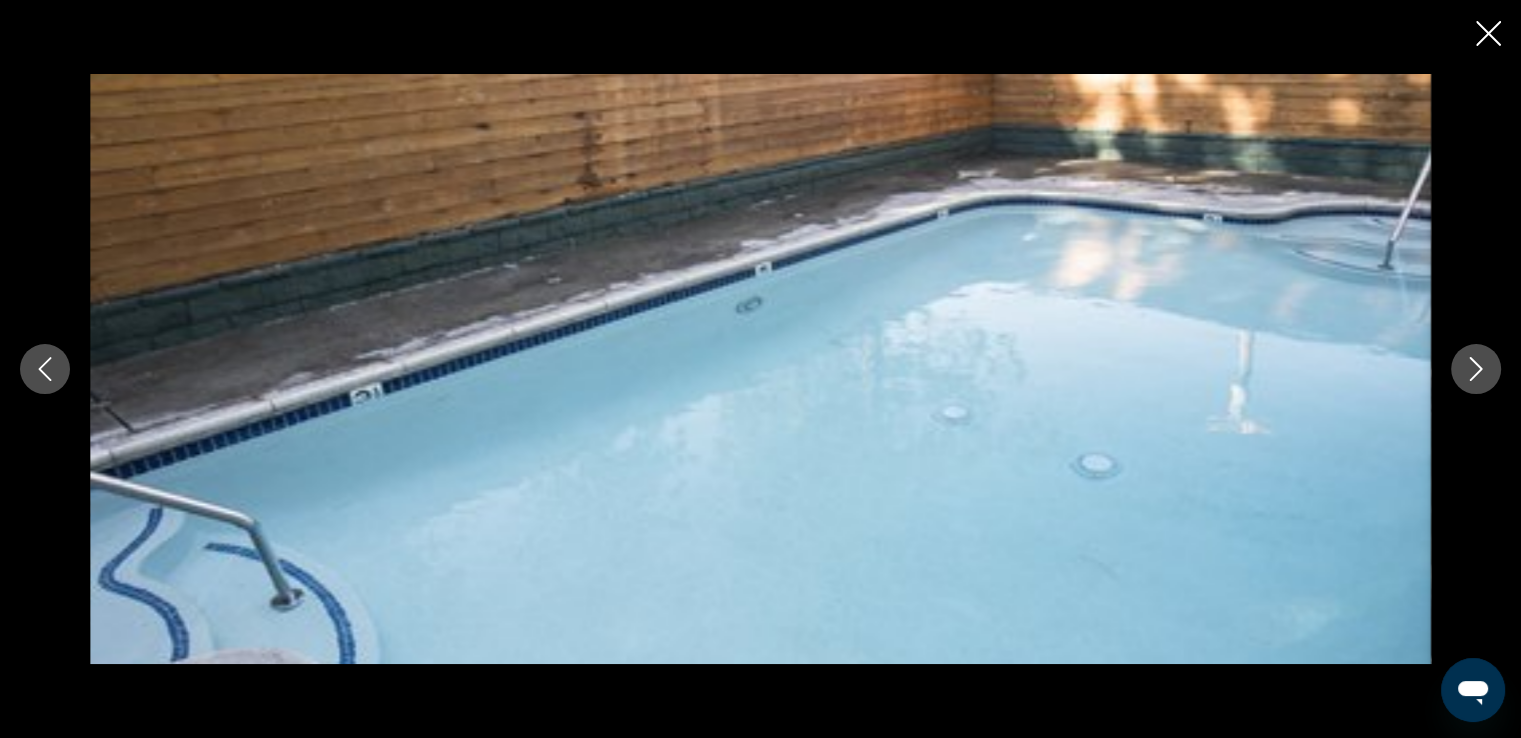 click 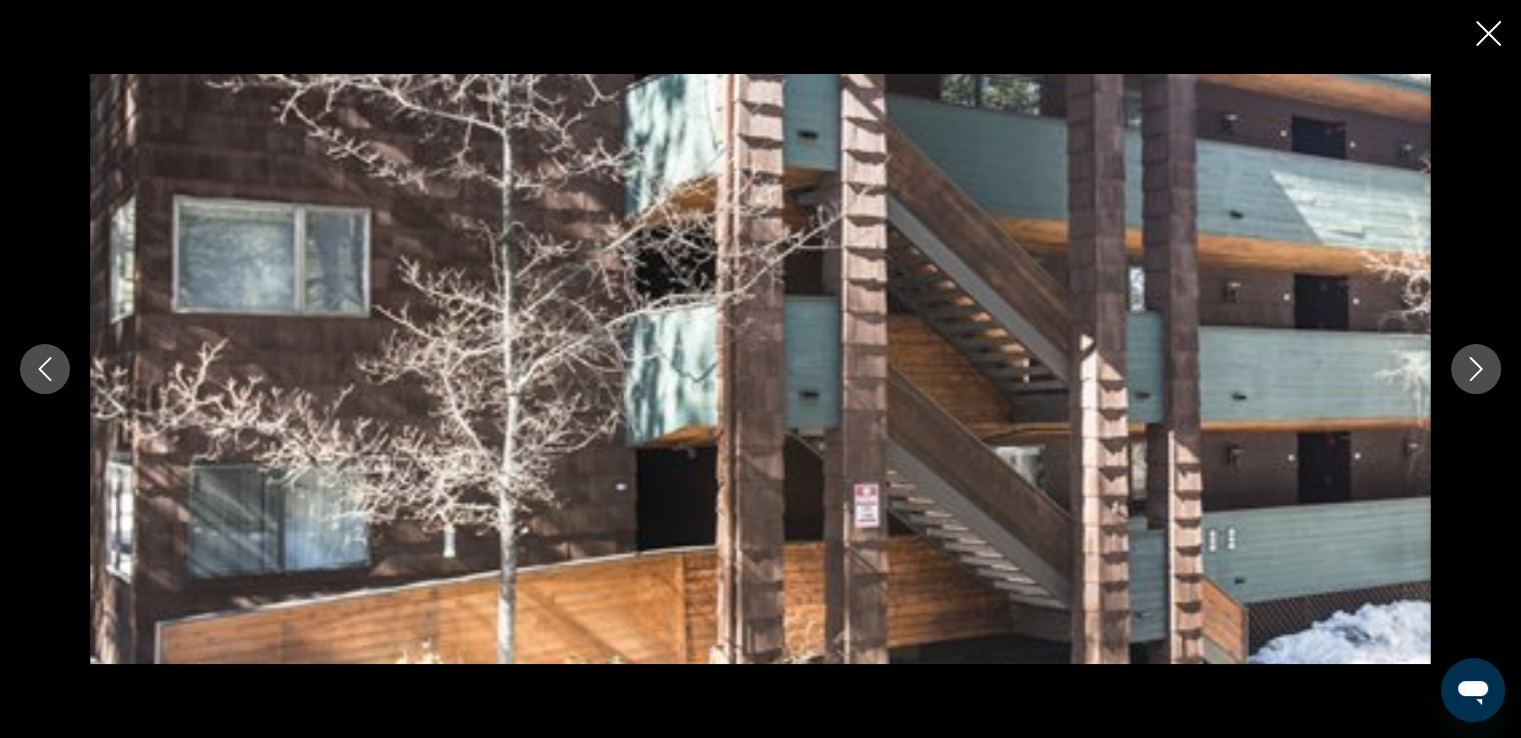 click 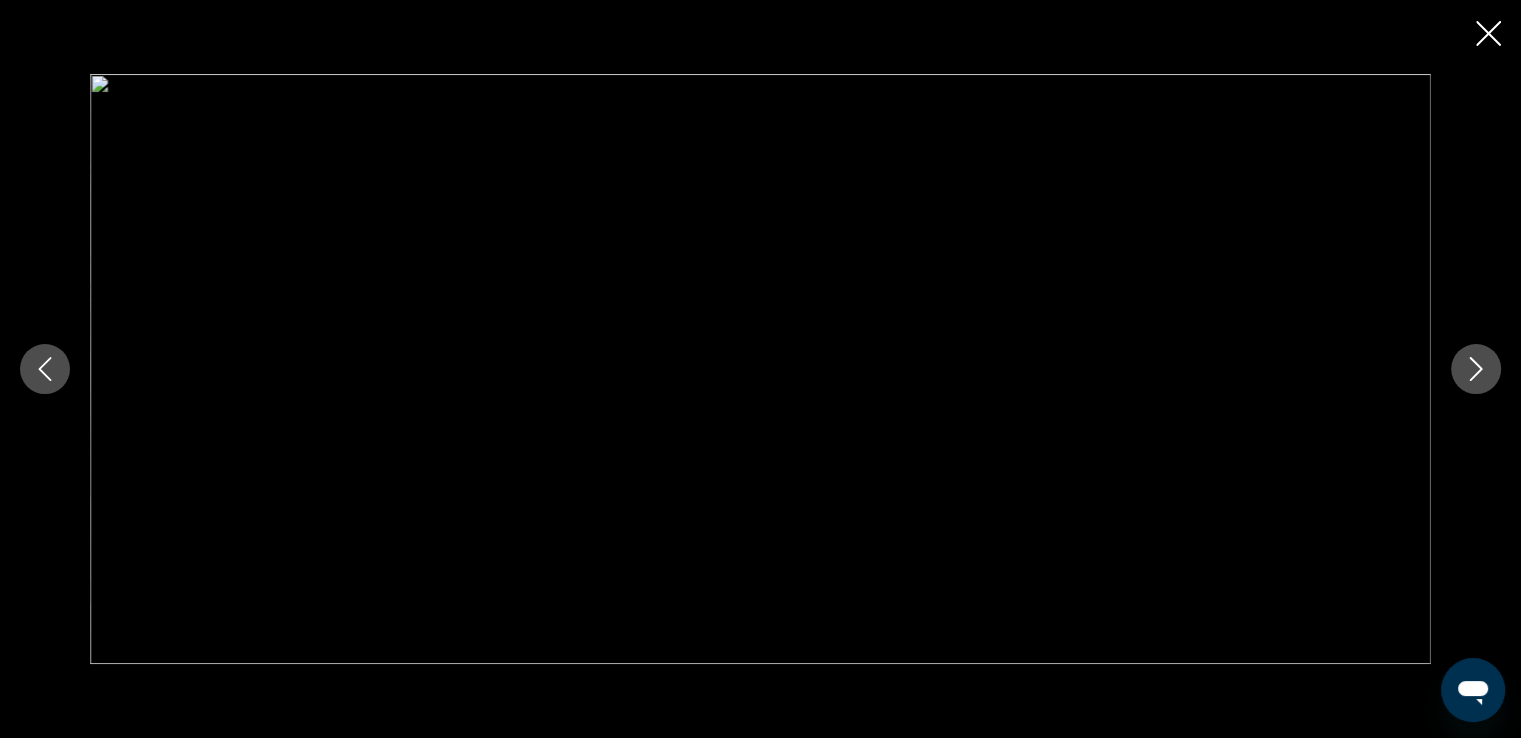 click 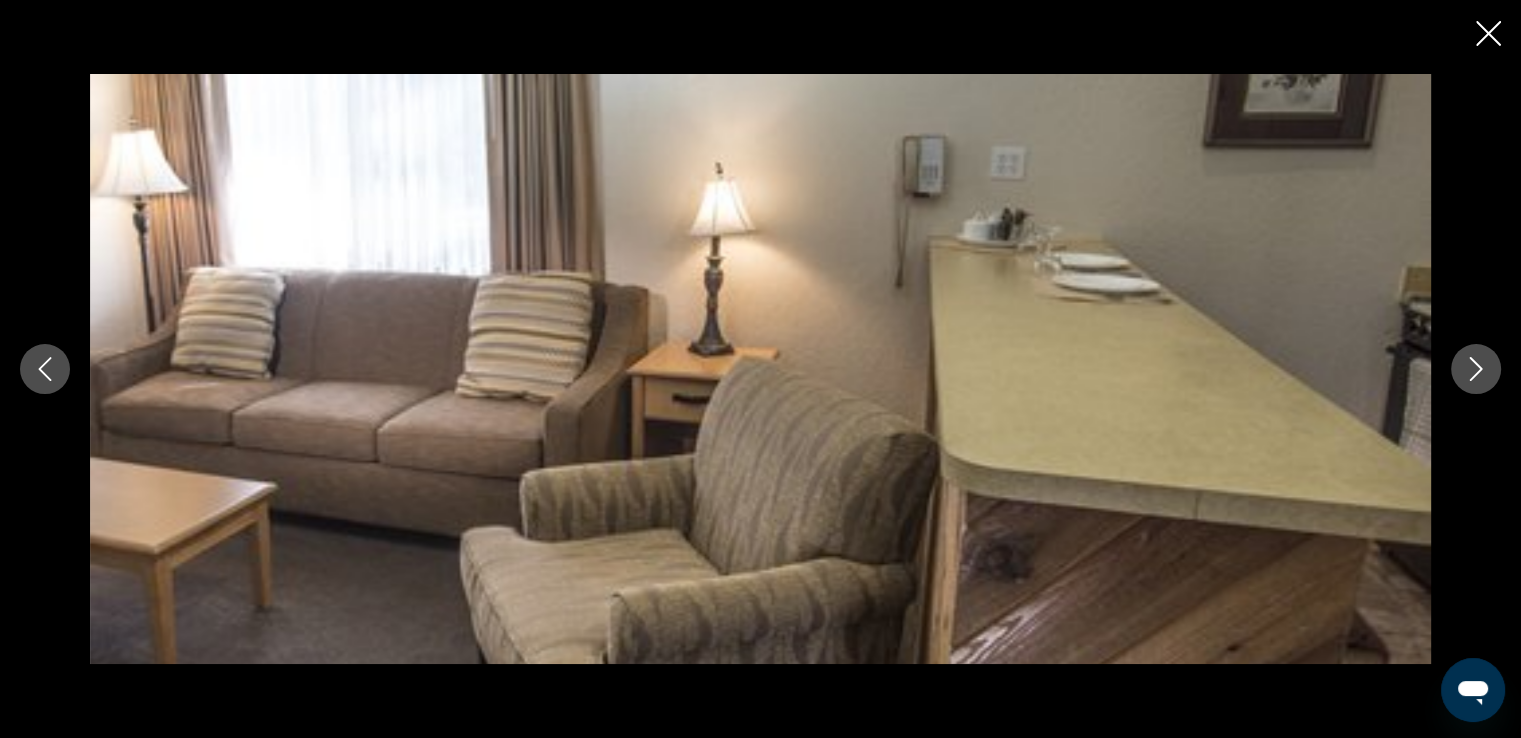 click 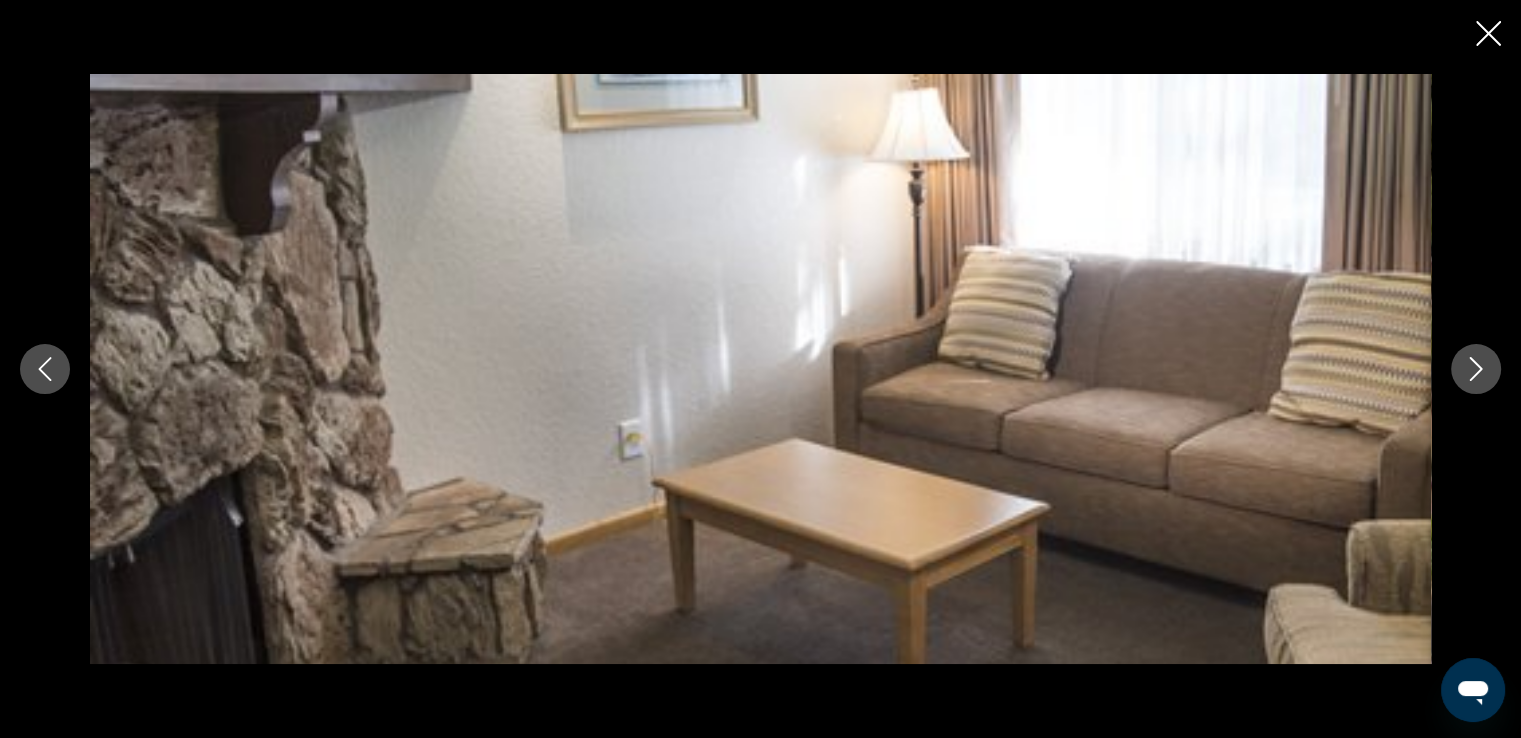 click 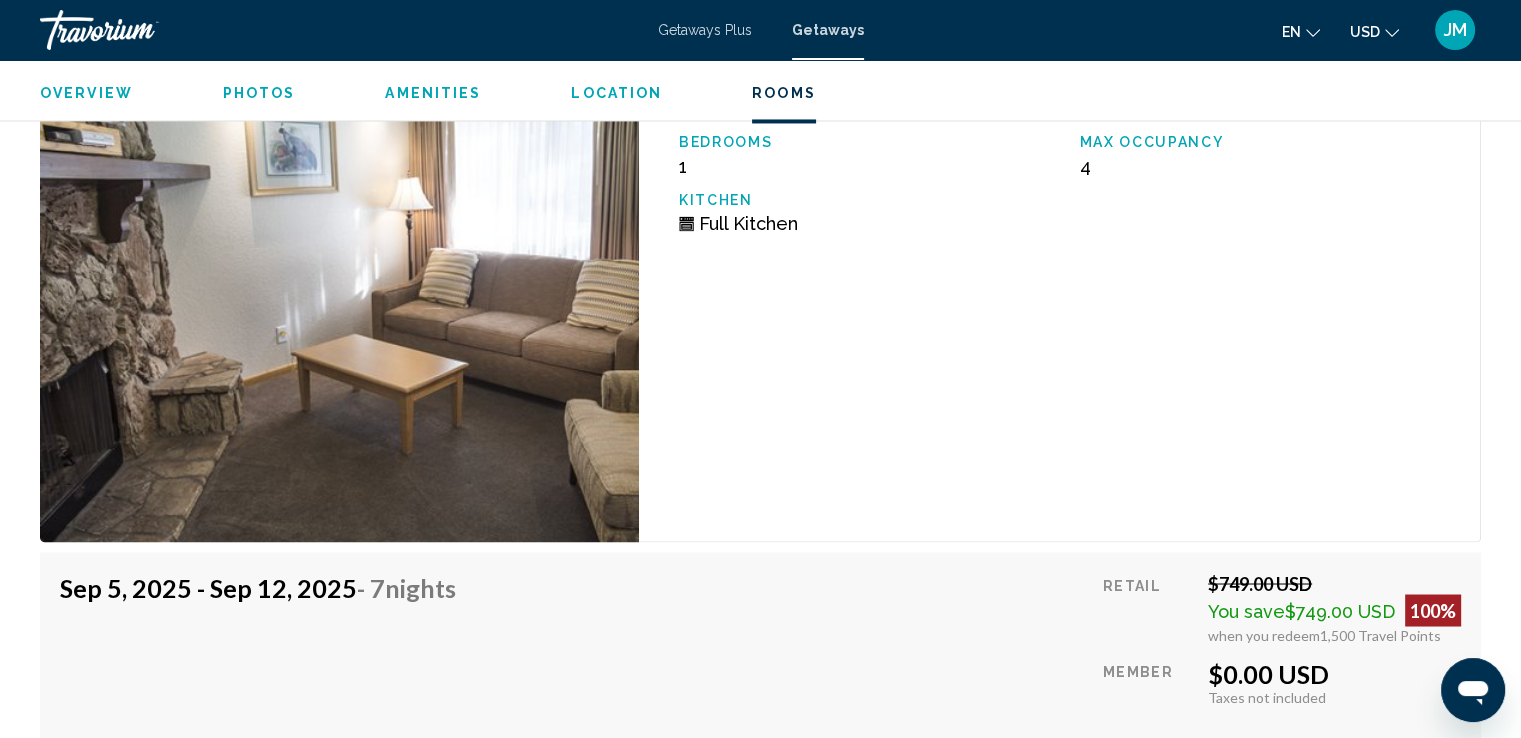 scroll, scrollTop: 3414, scrollLeft: 0, axis: vertical 